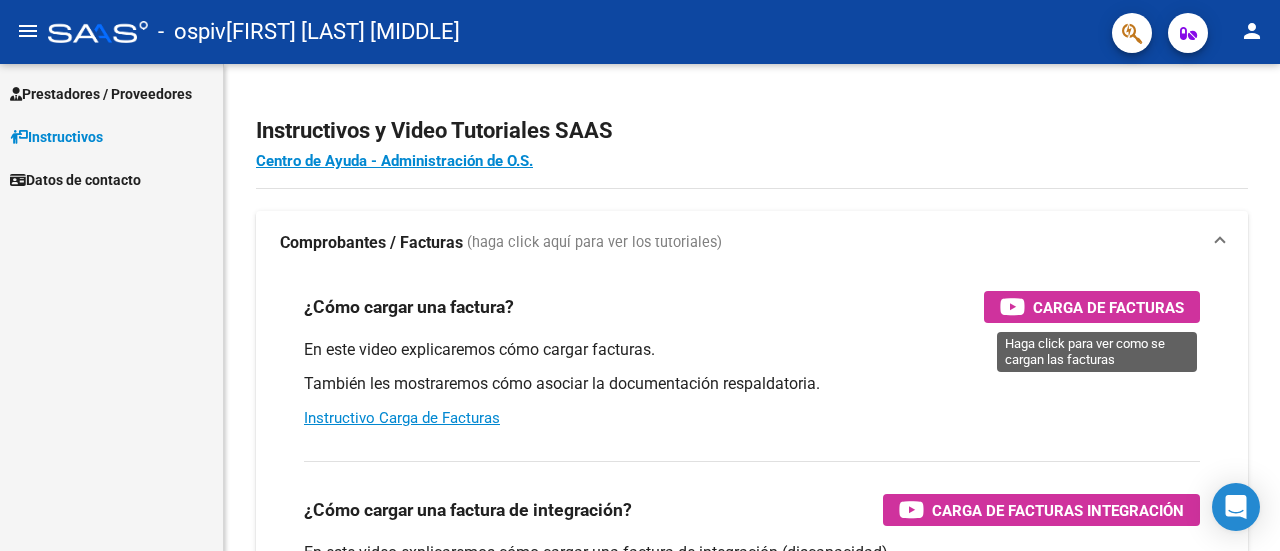 scroll, scrollTop: 0, scrollLeft: 0, axis: both 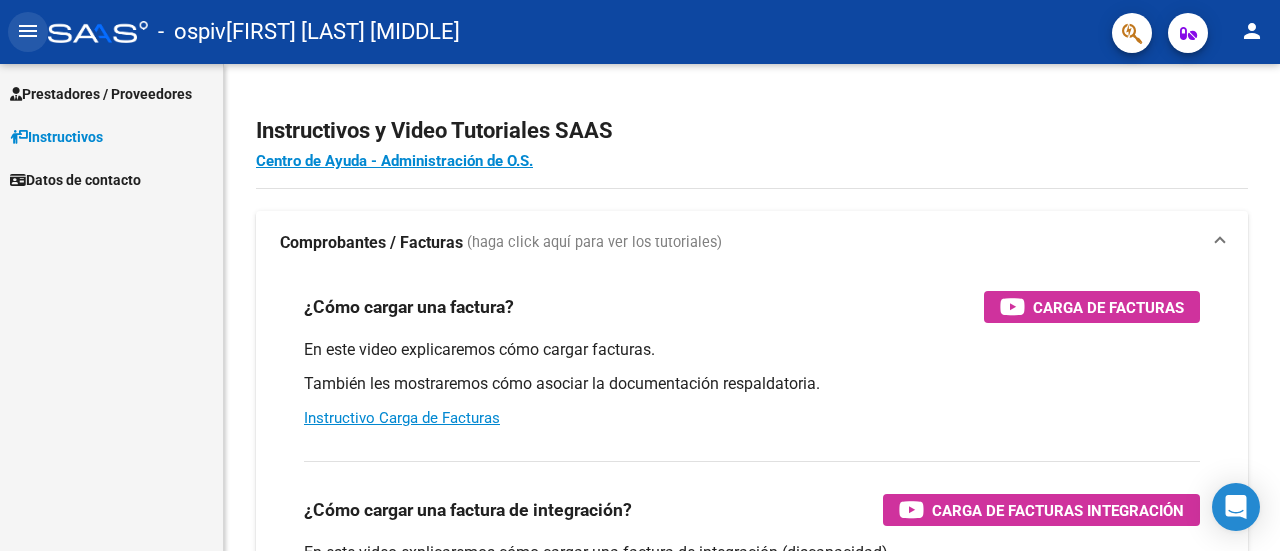 click on "menu" 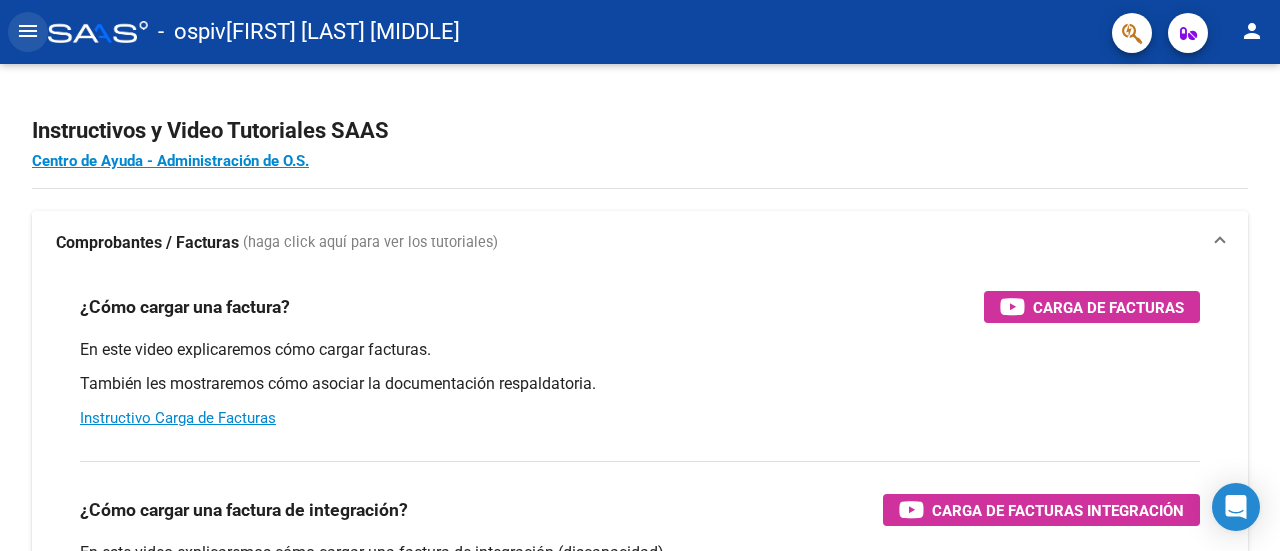 click on "menu" 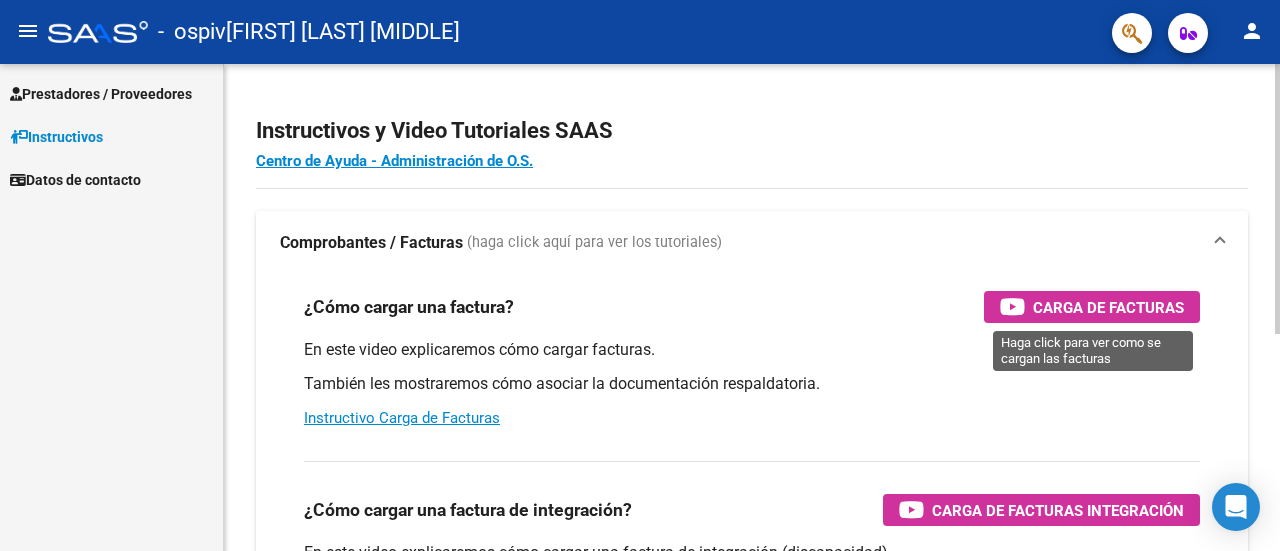 click on "Carga de Facturas" at bounding box center (1108, 307) 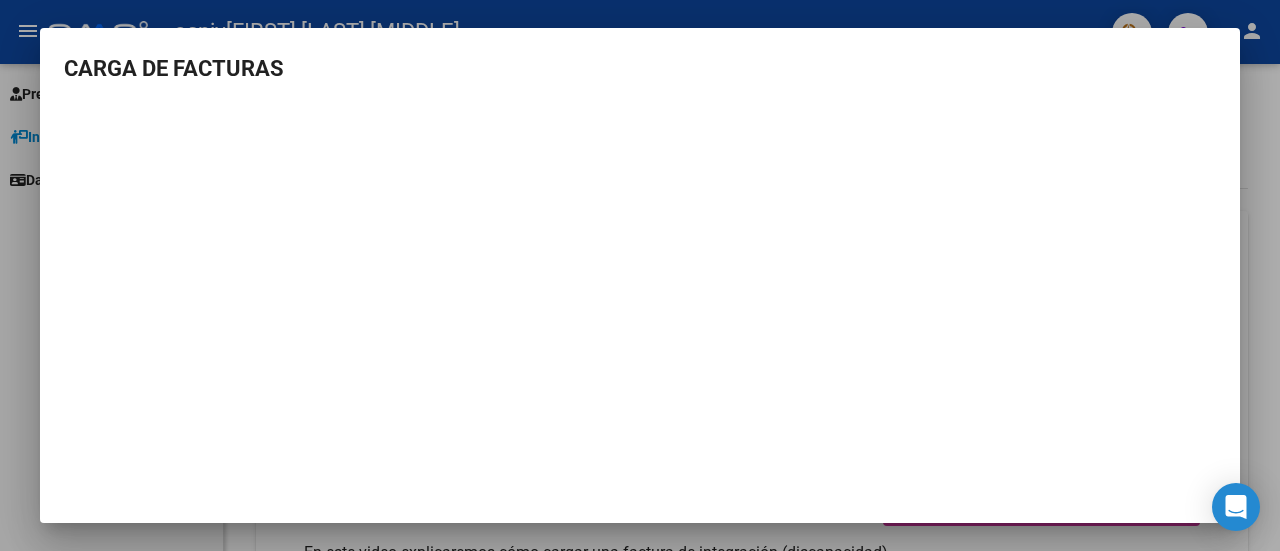click on "CARGA DE FACTURAS" at bounding box center [640, 68] 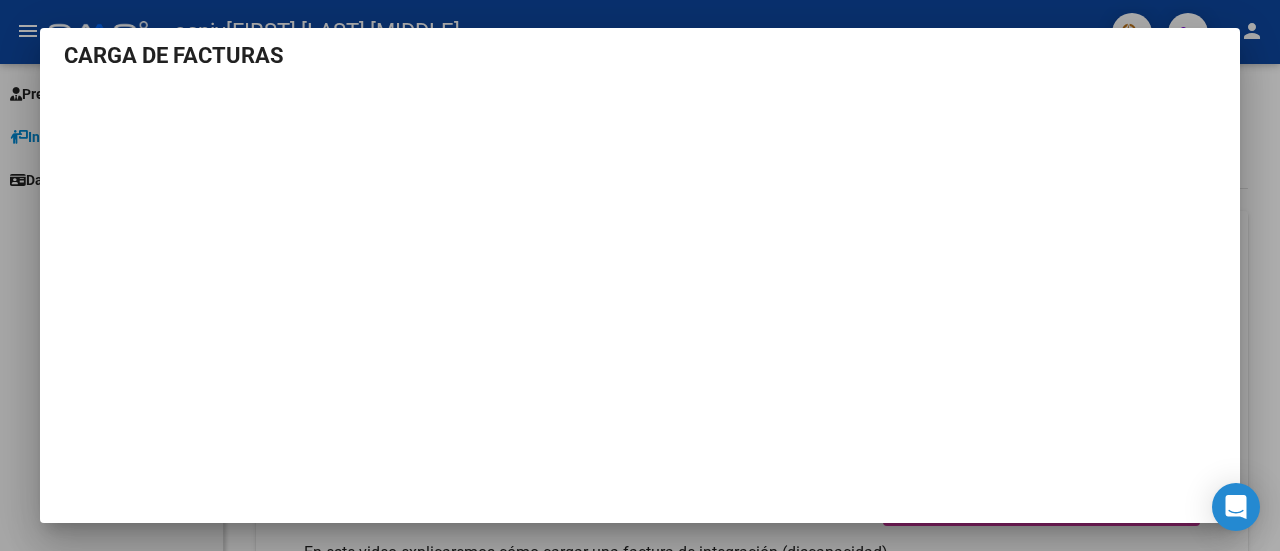 scroll, scrollTop: 16, scrollLeft: 0, axis: vertical 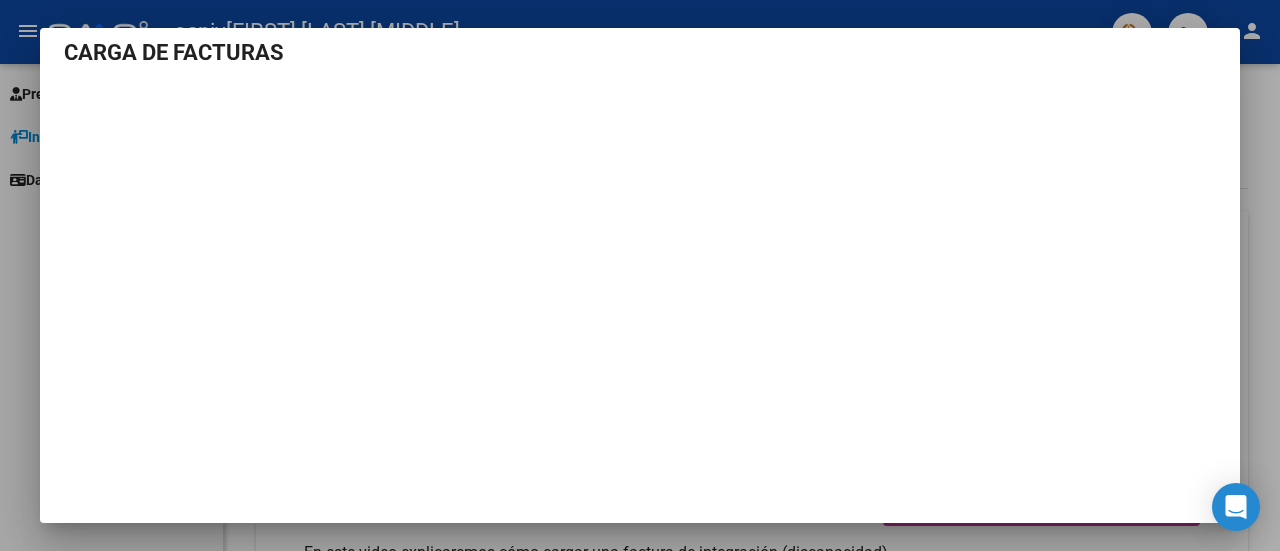 click at bounding box center (640, 275) 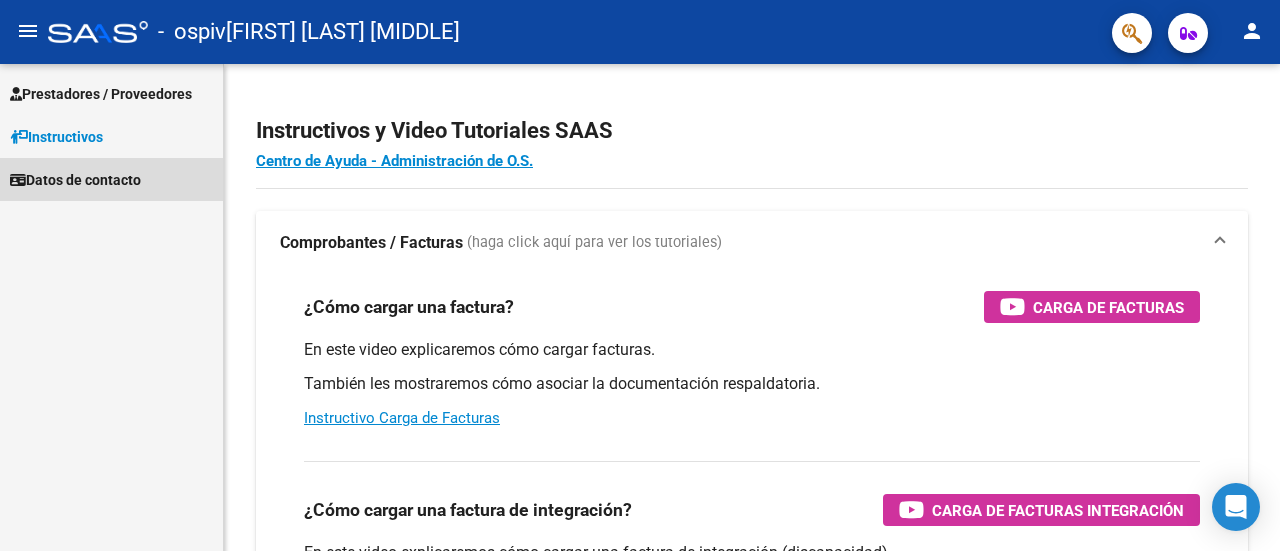 click on "Datos de contacto" at bounding box center (75, 180) 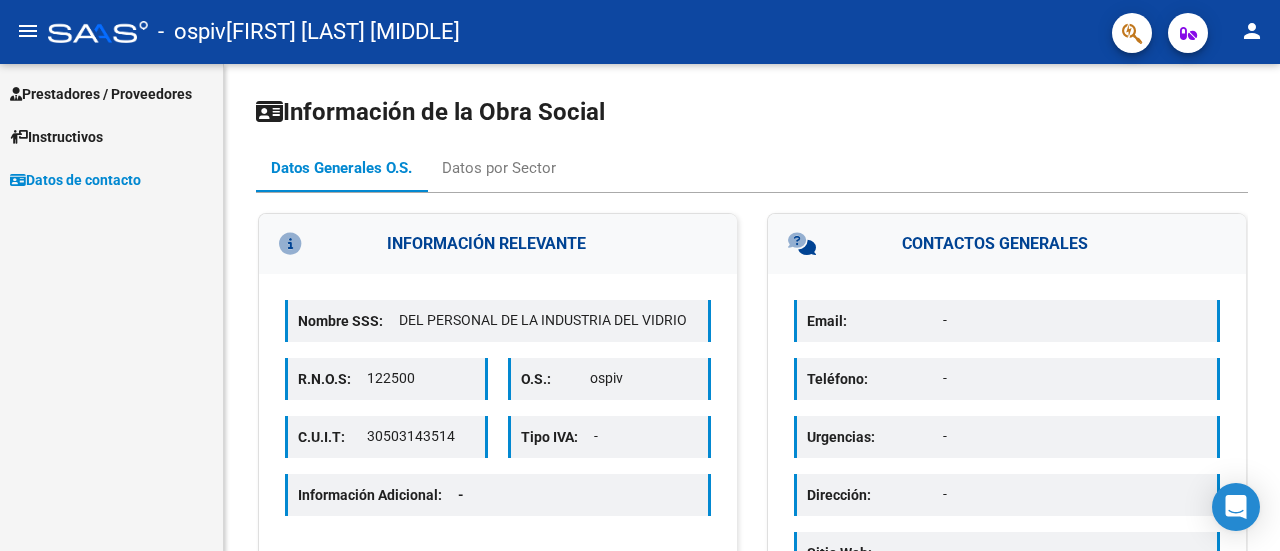 click on "Prestadores / Proveedores" at bounding box center (101, 94) 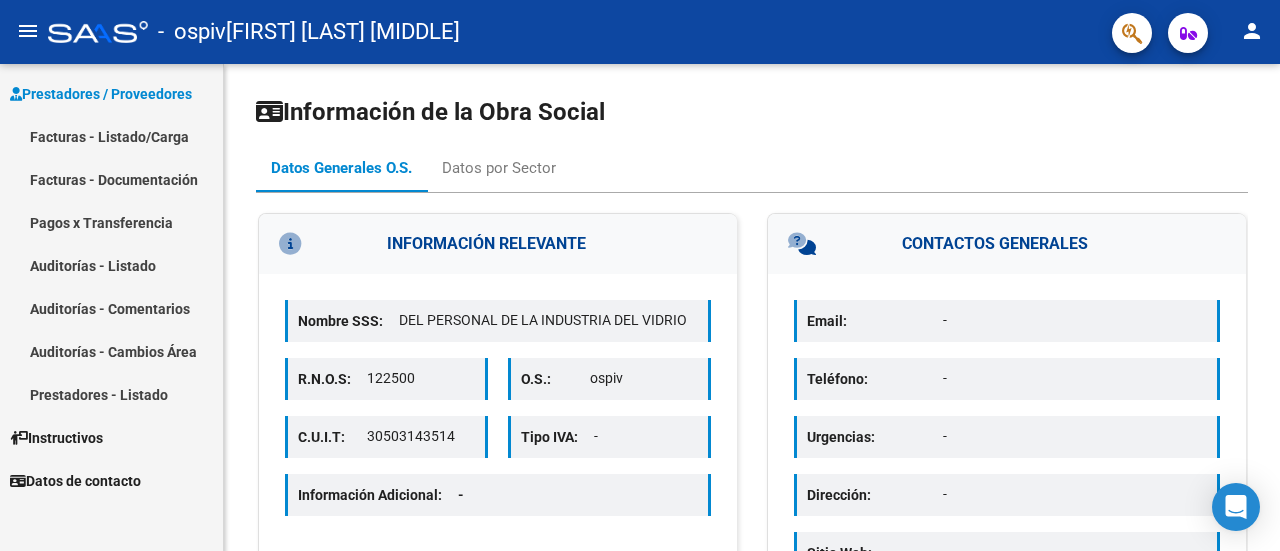 click on "Facturas - Listado/Carga" at bounding box center (111, 136) 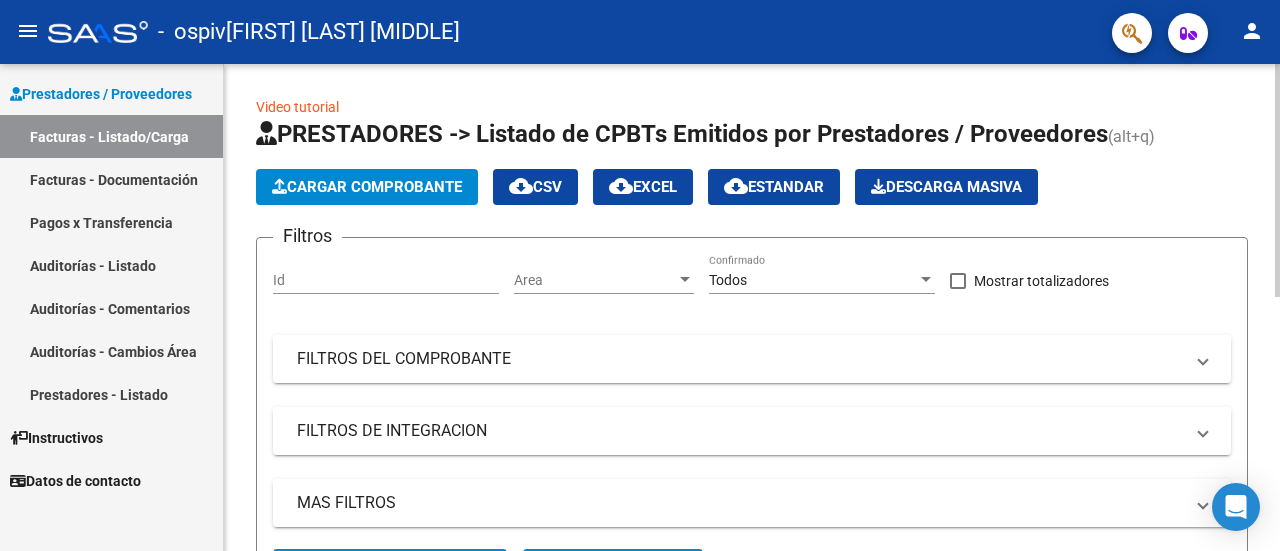 click on "Cargar Comprobante" 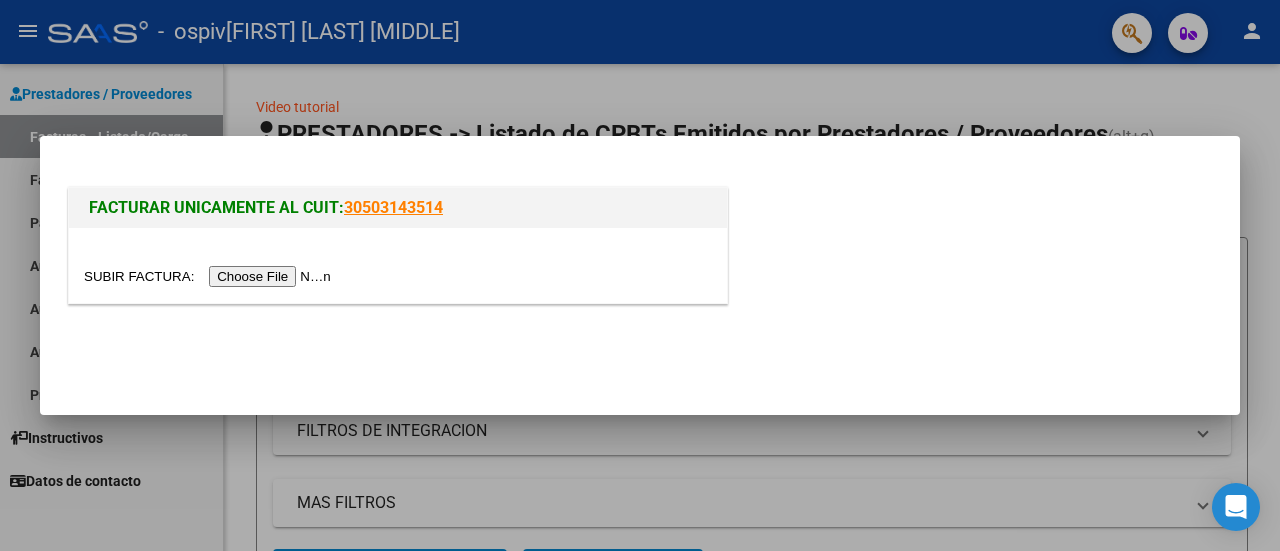 click at bounding box center [640, 275] 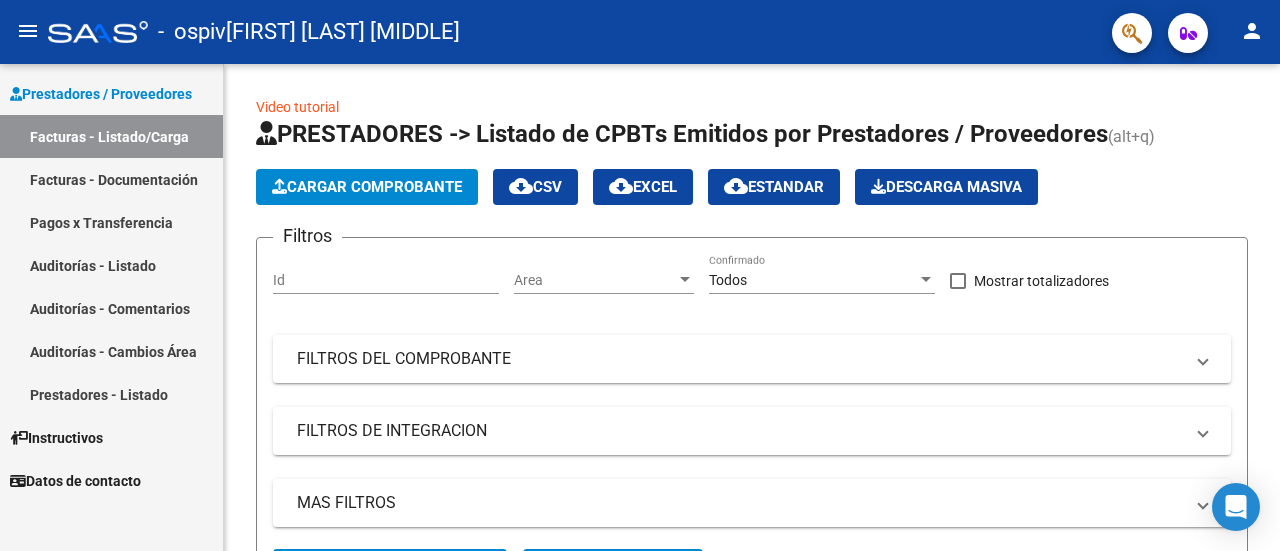 click on "Facturas - Documentación" at bounding box center [111, 179] 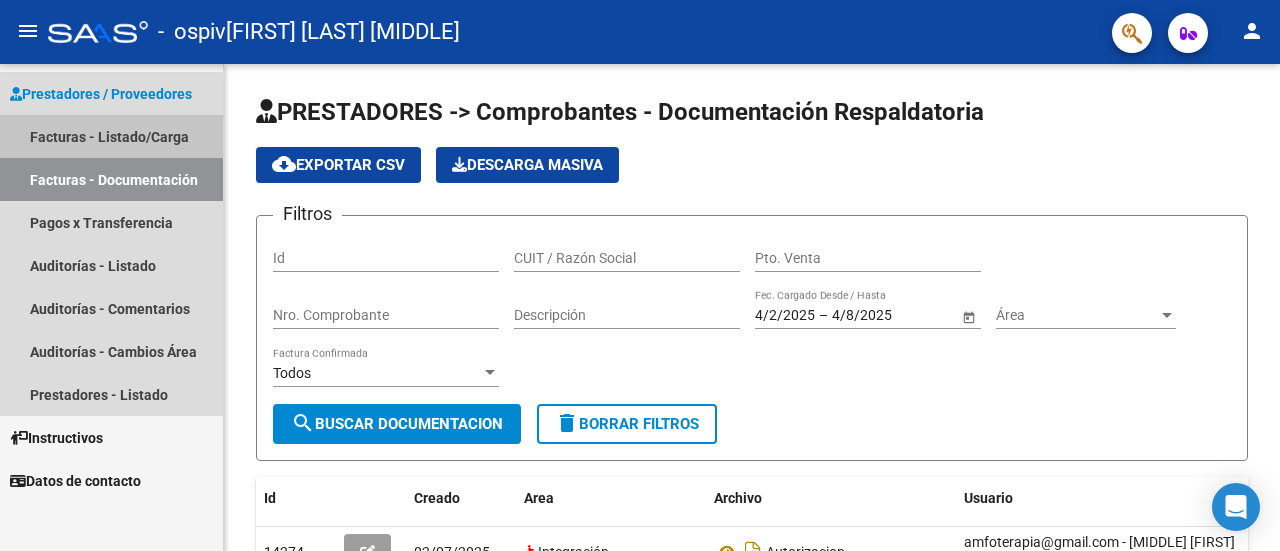 click on "Facturas - Listado/Carga" at bounding box center (111, 136) 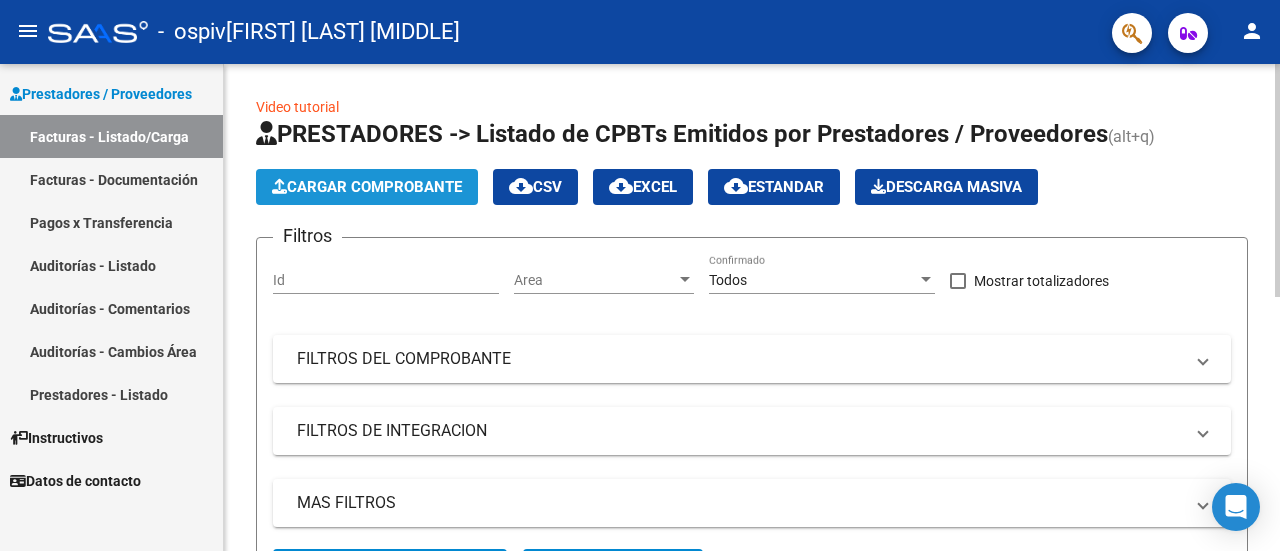 click on "Cargar Comprobante" 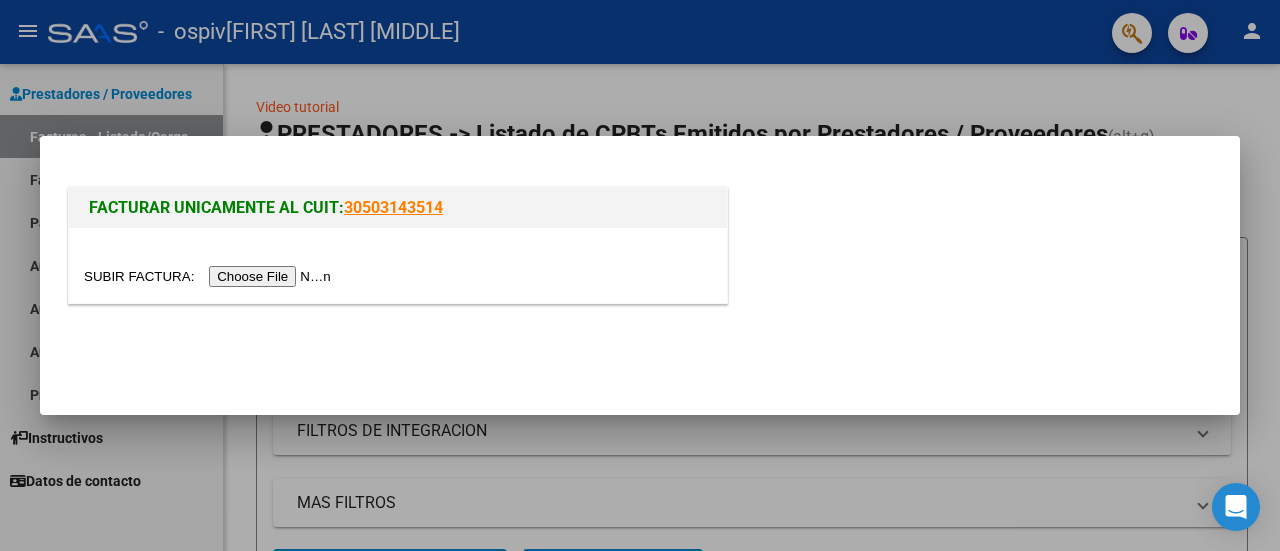 click at bounding box center [210, 276] 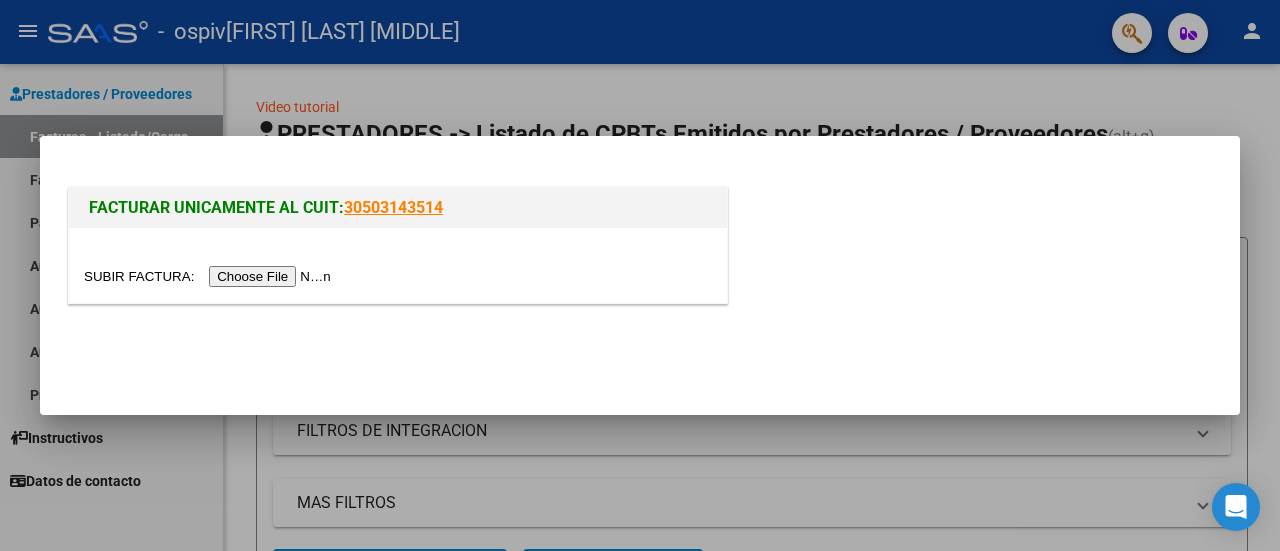click at bounding box center (640, 275) 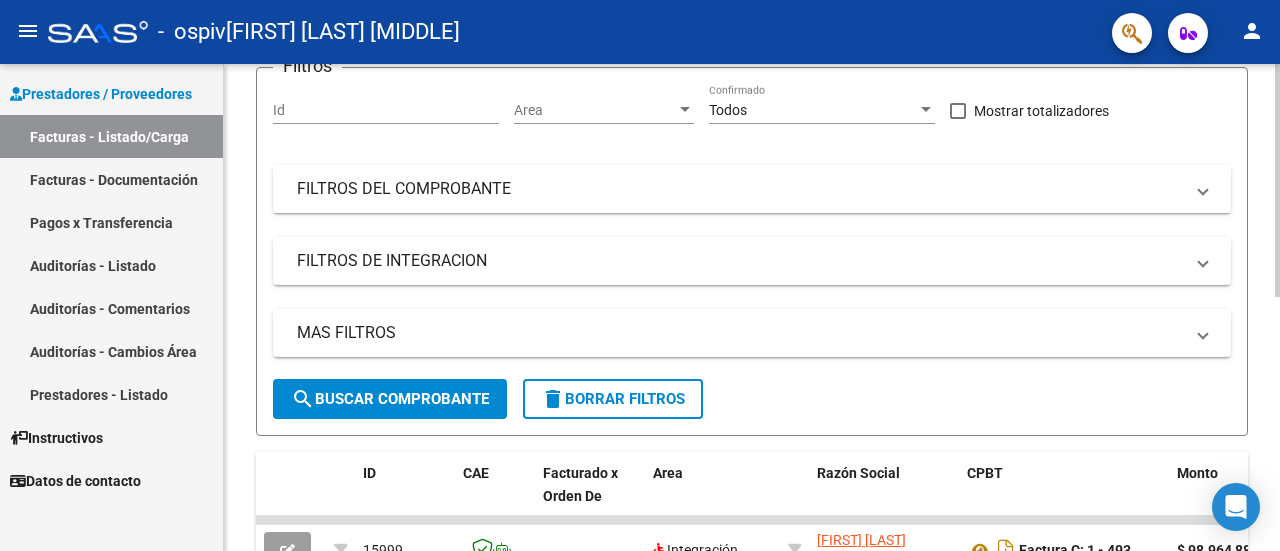 scroll, scrollTop: 200, scrollLeft: 0, axis: vertical 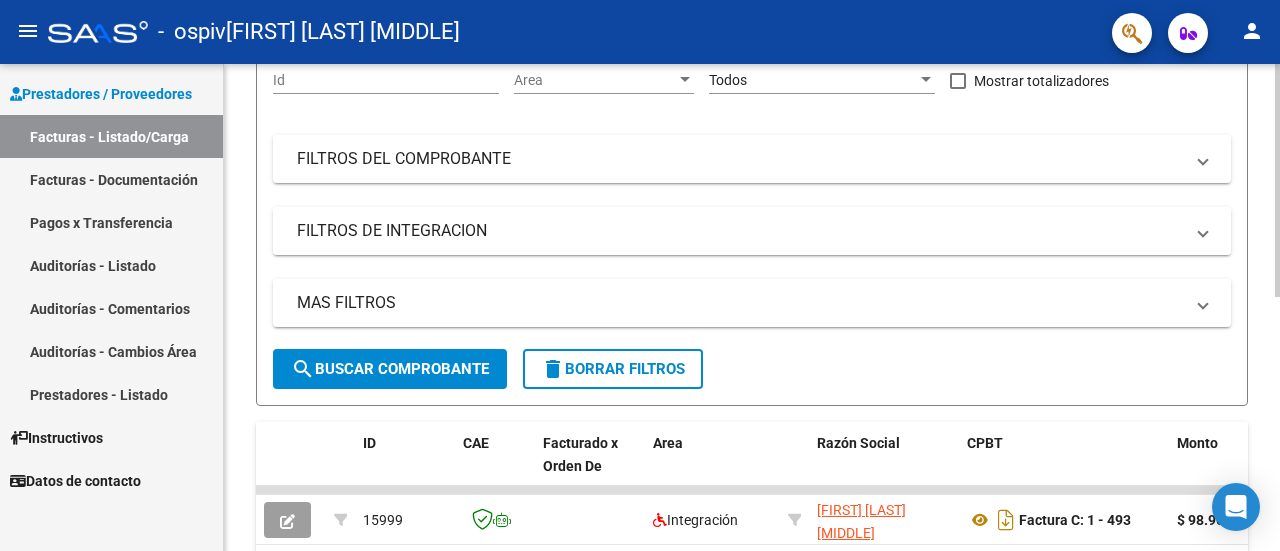 click on "FILTROS DE INTEGRACION" at bounding box center [740, 231] 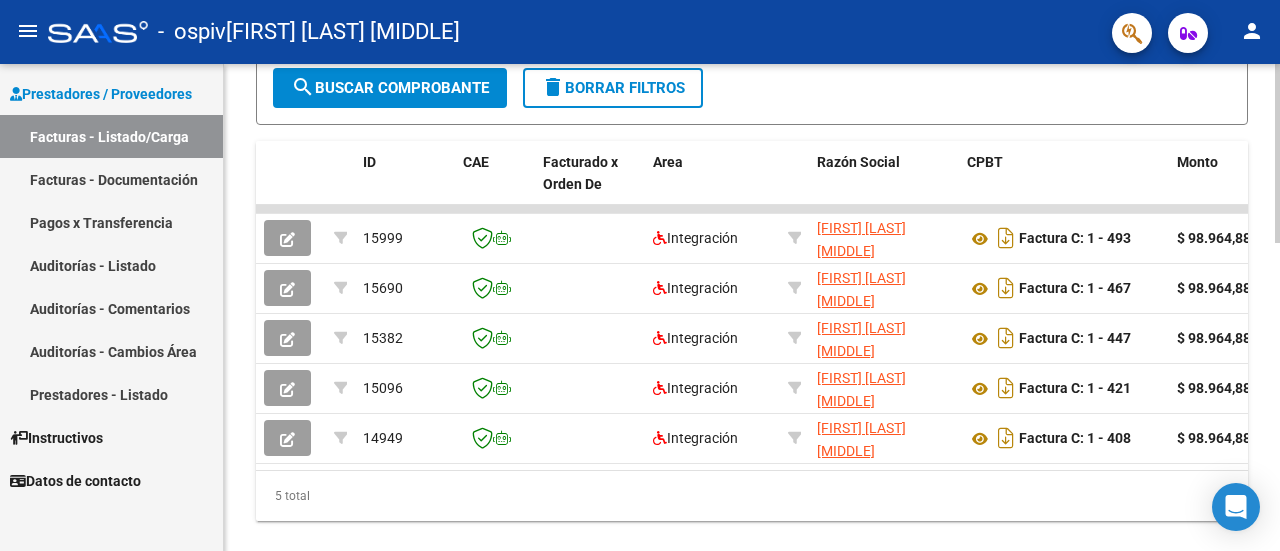 scroll, scrollTop: 800, scrollLeft: 0, axis: vertical 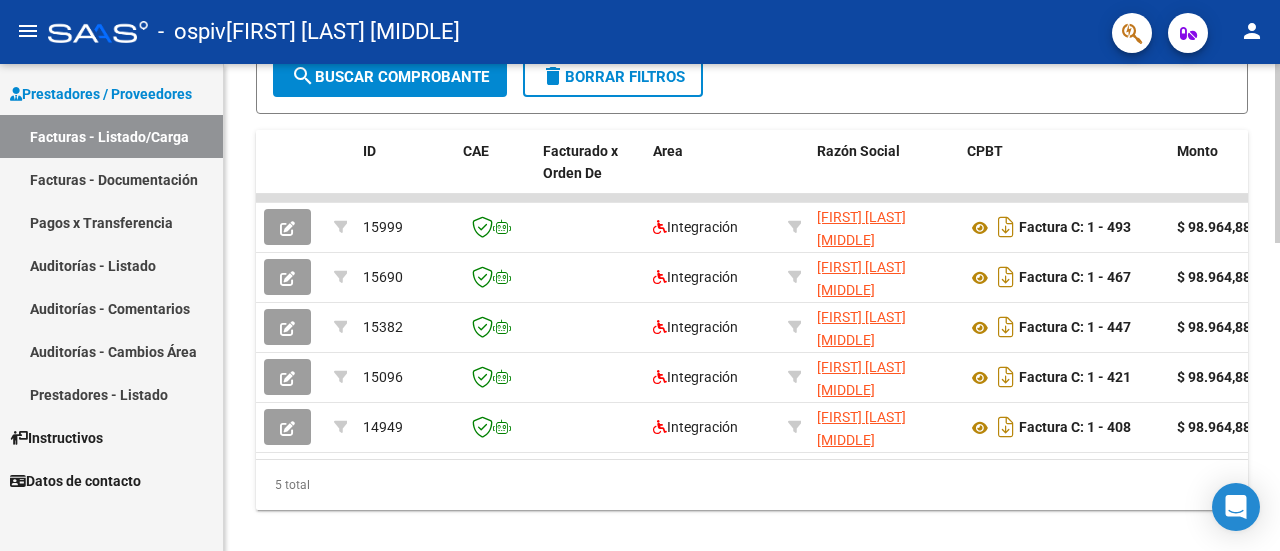 click on "5 total" 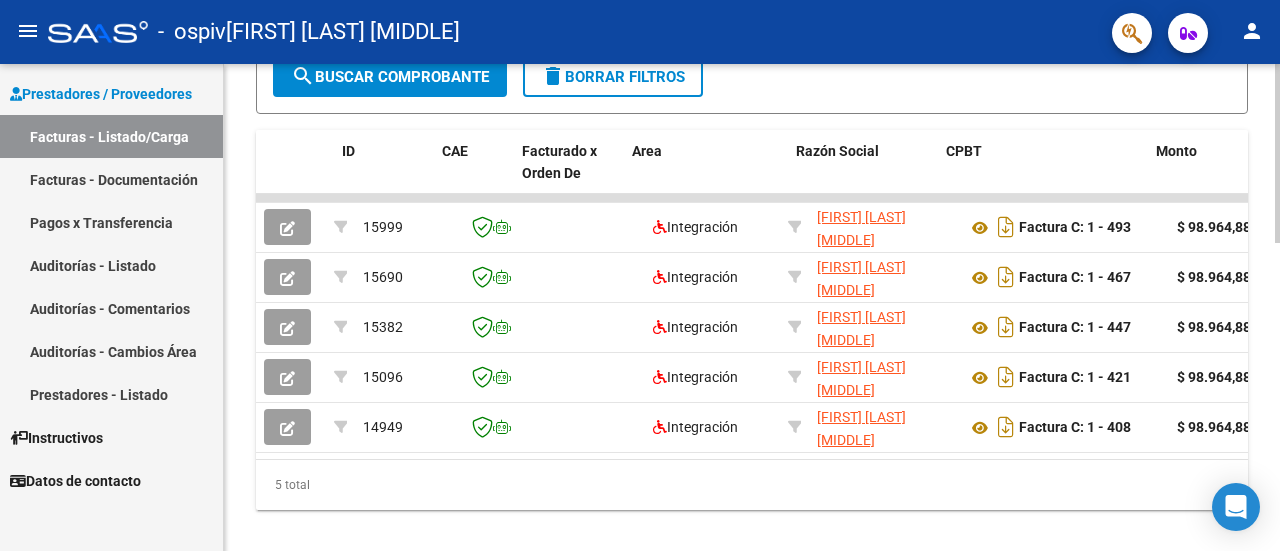 scroll, scrollTop: 0, scrollLeft: 20, axis: horizontal 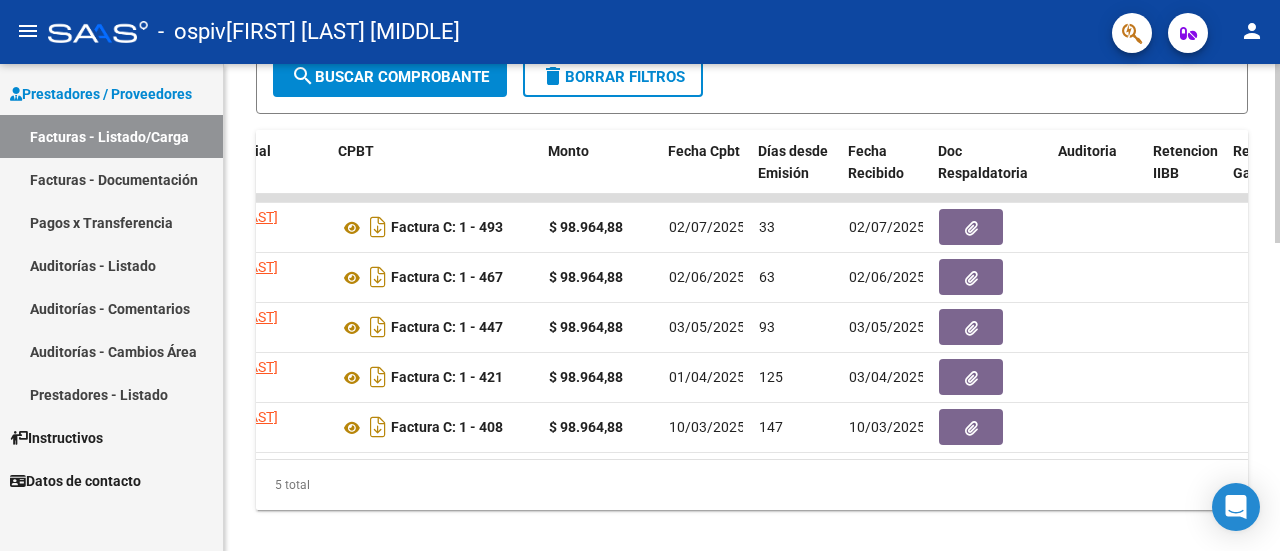 drag, startPoint x: 637, startPoint y: 477, endPoint x: 671, endPoint y: 489, distance: 36.05551 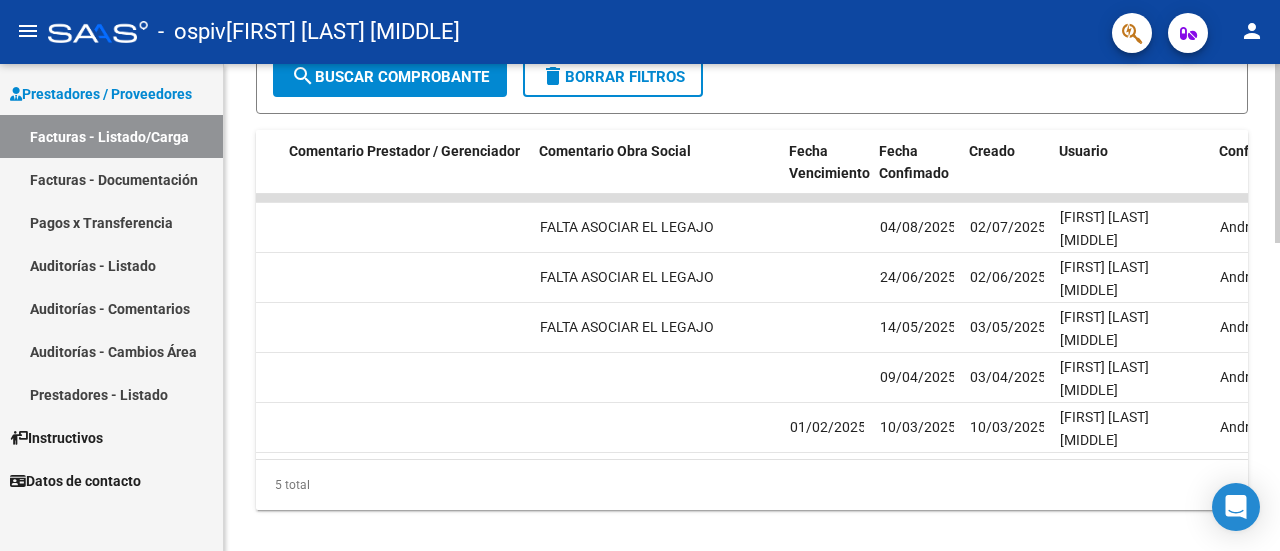 scroll, scrollTop: 0, scrollLeft: 3224, axis: horizontal 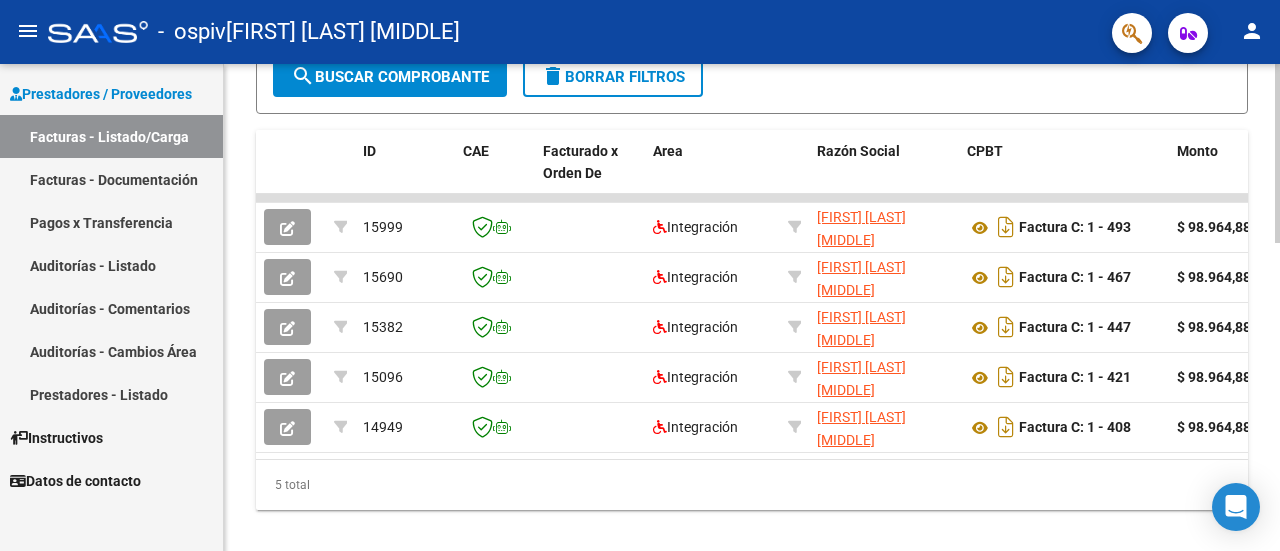 click on "Video tutorial   PRESTADORES -> Listado de CPBTs Emitidos por Prestadores / Proveedores (alt+q)   Cargar Comprobante
cloud_download  CSV  cloud_download  EXCEL  cloud_download  Estandar   Descarga Masiva
Filtros Id Area Area Todos Confirmado   Mostrar totalizadores   FILTROS DEL COMPROBANTE  Comprobante Tipo Comprobante Tipo Start date – End date Fec. Comprobante Desde / Hasta Días Emisión Desde(cant. días) Días Emisión Hasta(cant. días) CUIT / Razón Social Pto. Venta Nro. Comprobante Código SSS CAE Válido CAE Válido Todos Cargado Módulo Hosp. Todos Tiene facturacion Apócrifa Hospital Refes  FILTROS DE INTEGRACION  Período De Prestación Campos del Archivo de Rendición Devuelto x SSS (dr_envio) Todos Rendido x SSS (dr_envio) Tipo de Registro Tipo de Registro Período Presentación Período Presentación Campos del Legajo Asociado (preaprobación) Afiliado Legajo (cuil/nombre) Todos Solo facturas preaprobadas  MAS FILTROS  Todos Con Doc. Respaldatoria Todos Con Trazabilidad Todos – –" 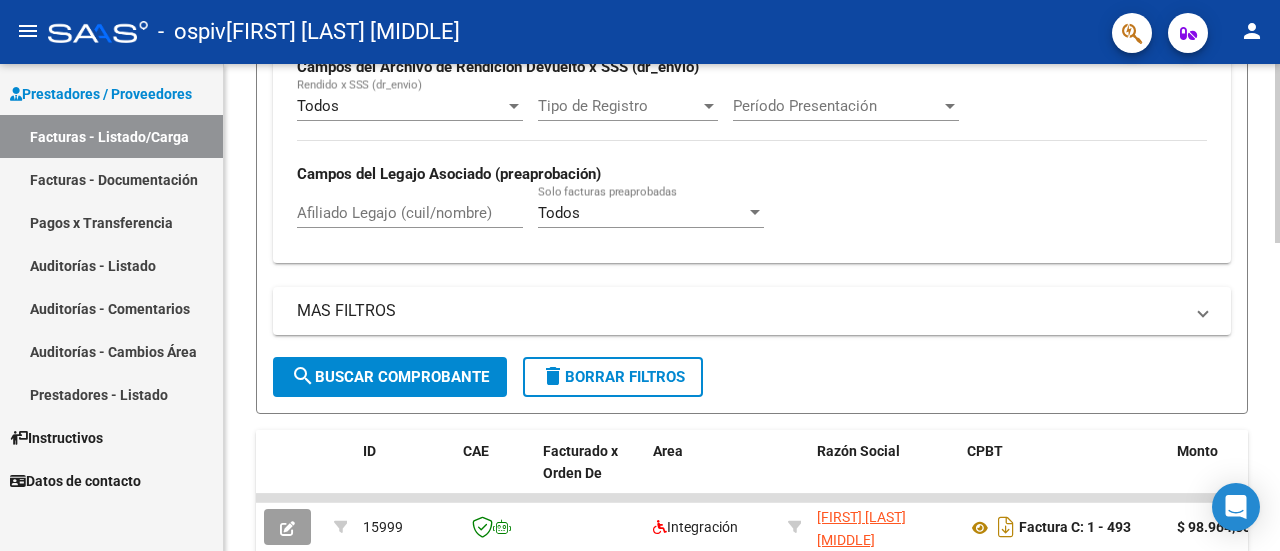 scroll, scrollTop: 200, scrollLeft: 0, axis: vertical 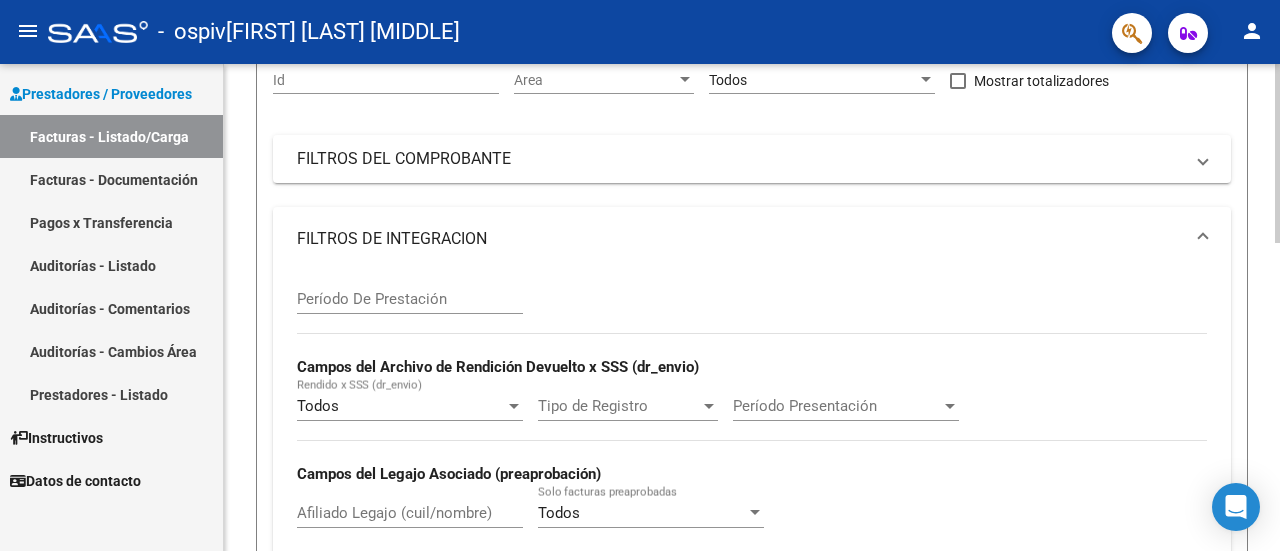 click on "Período De Prestación" at bounding box center [410, 299] 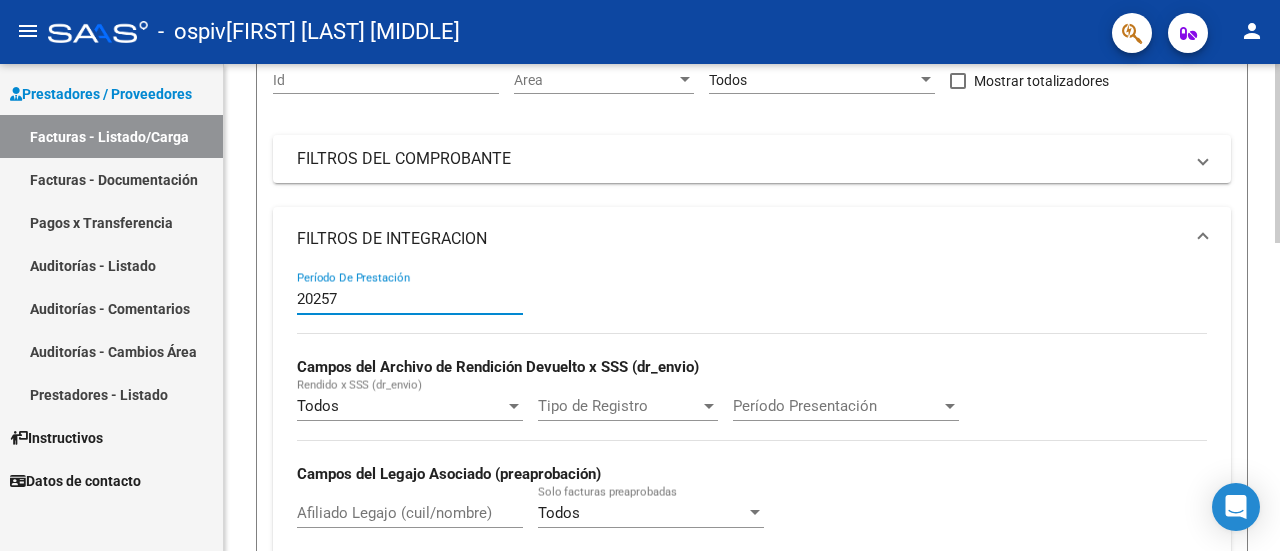 type on "20257" 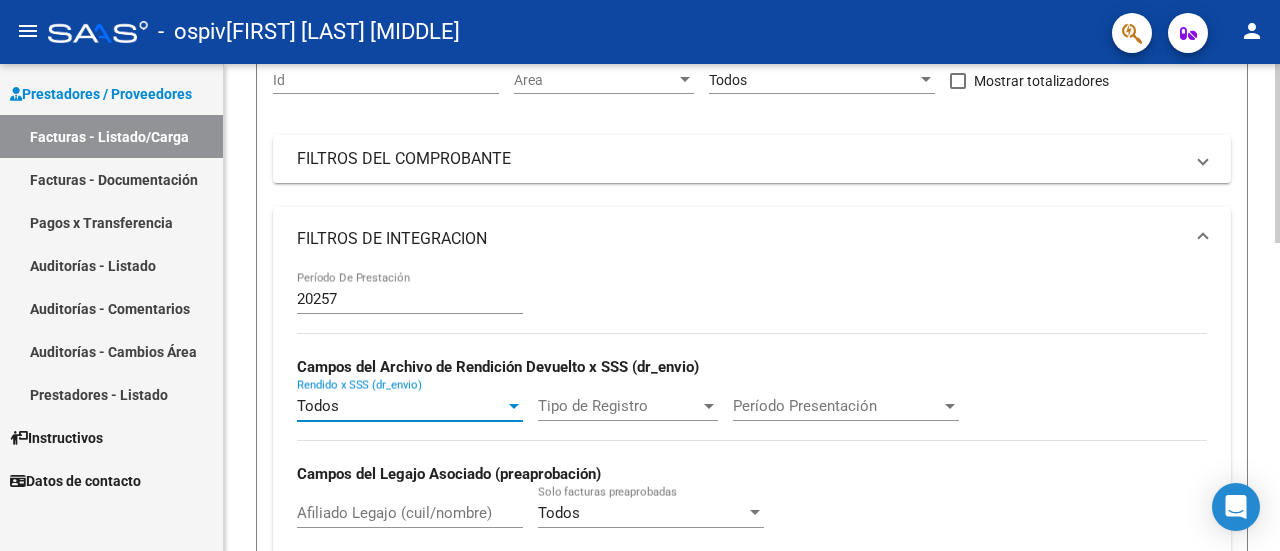 click on "Todos" at bounding box center (401, 406) 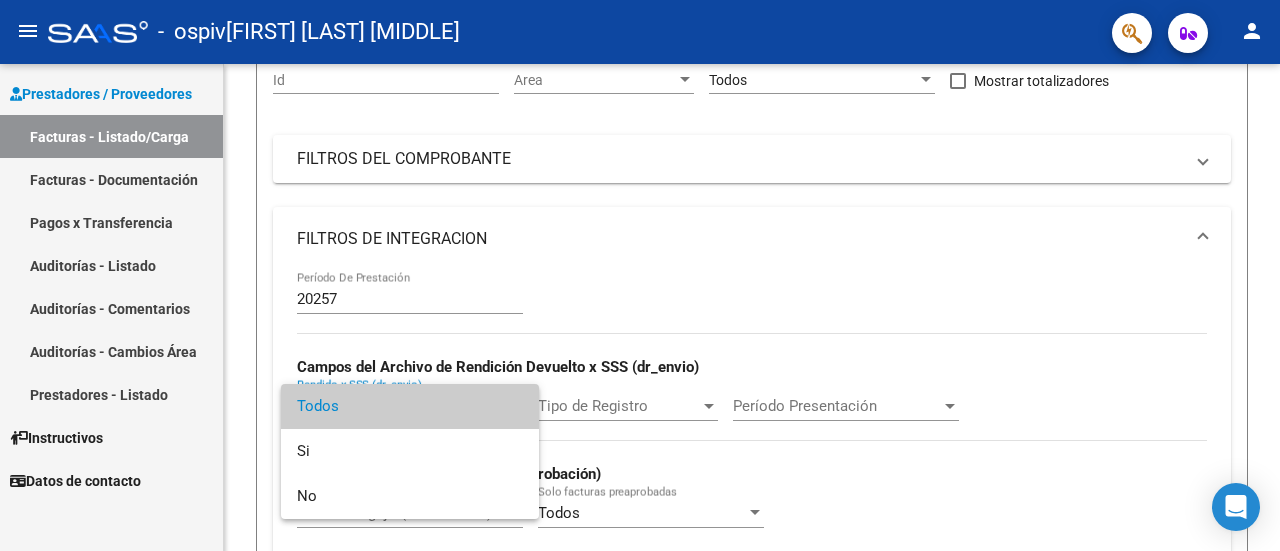 click on "Todos" at bounding box center (410, 406) 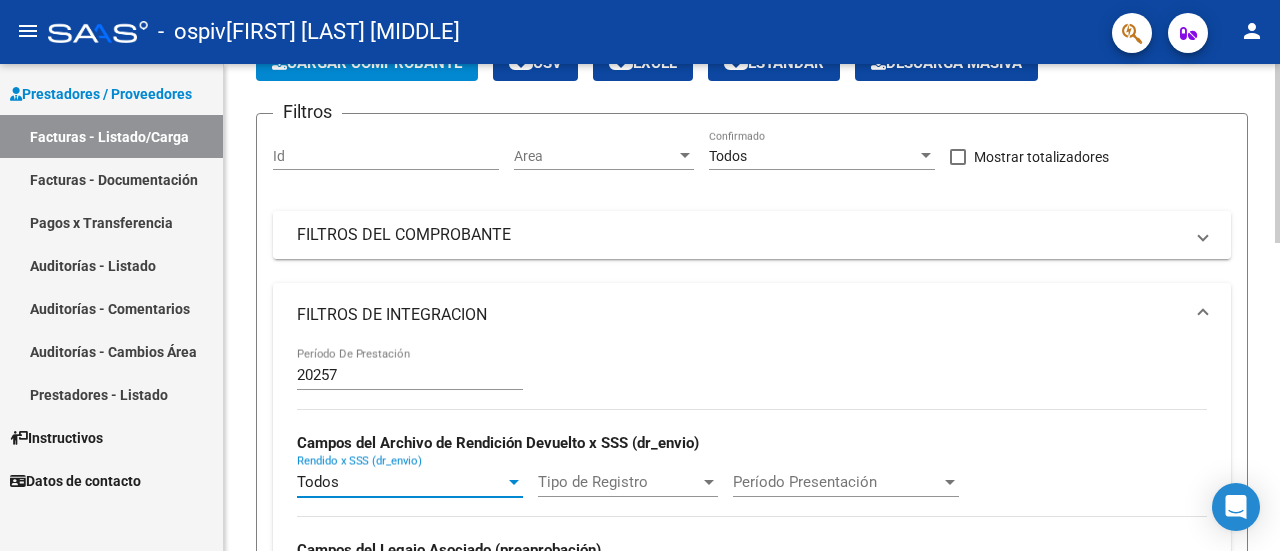 scroll, scrollTop: 100, scrollLeft: 0, axis: vertical 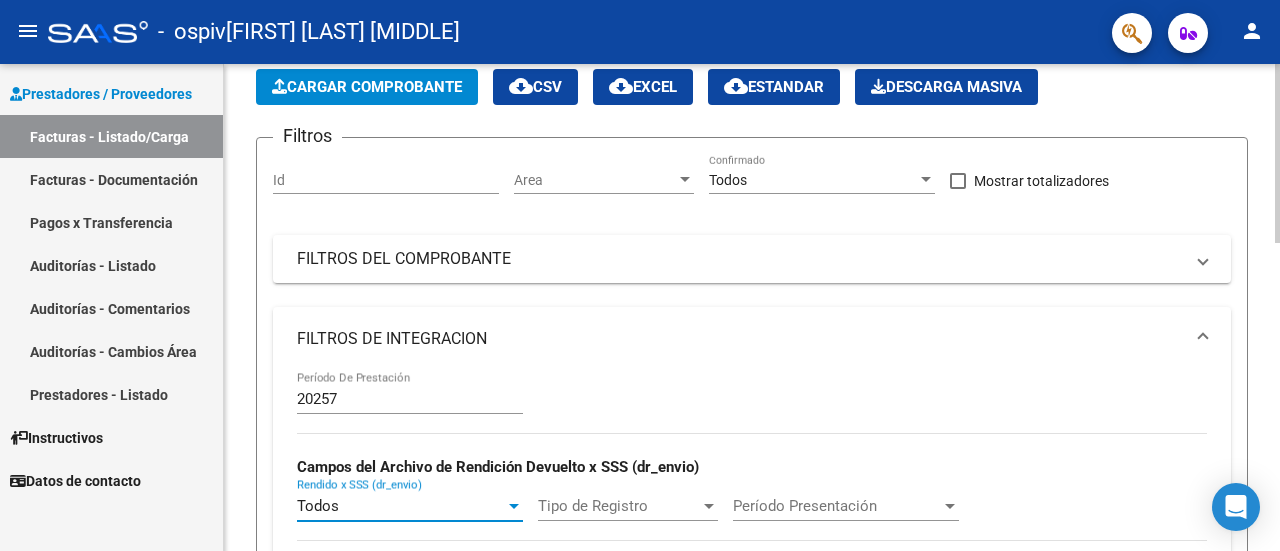 click on "Cargar Comprobante" 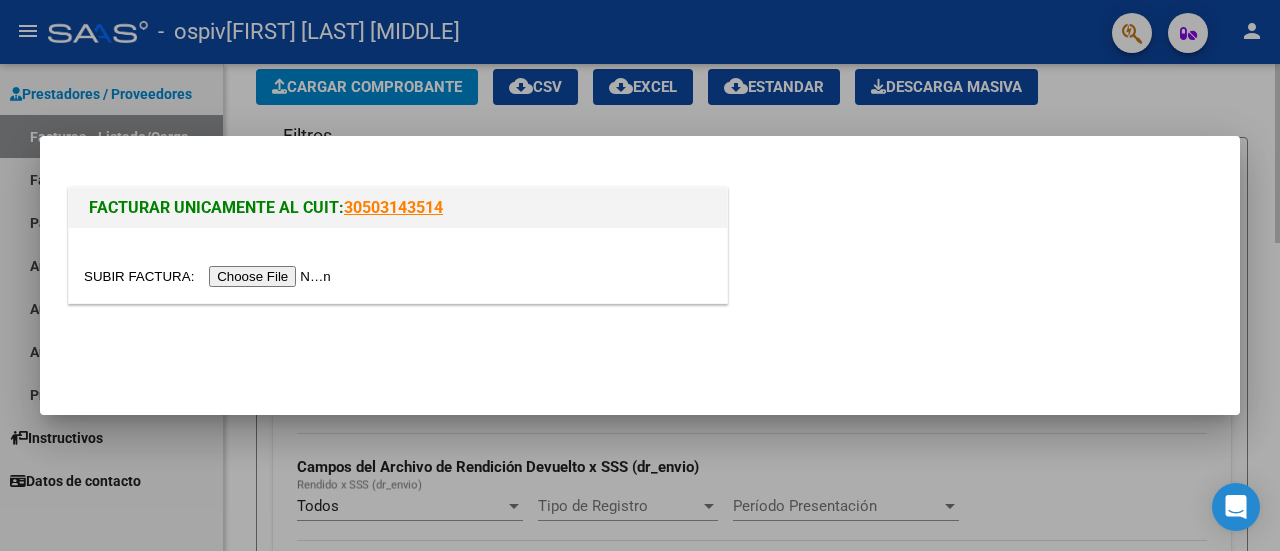 click at bounding box center (640, 275) 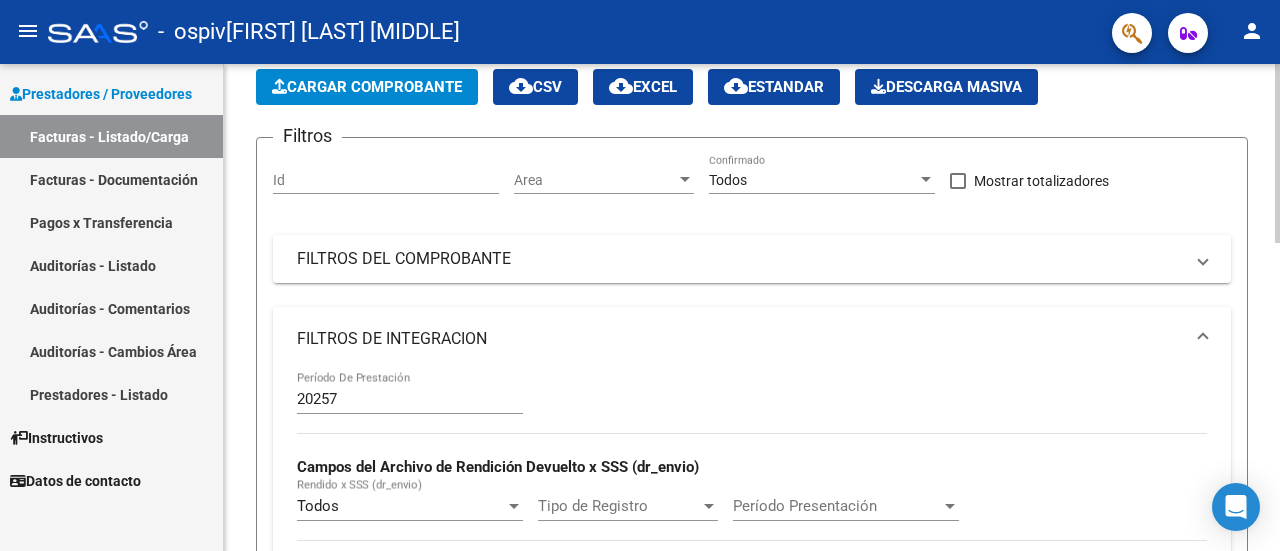 scroll, scrollTop: 300, scrollLeft: 0, axis: vertical 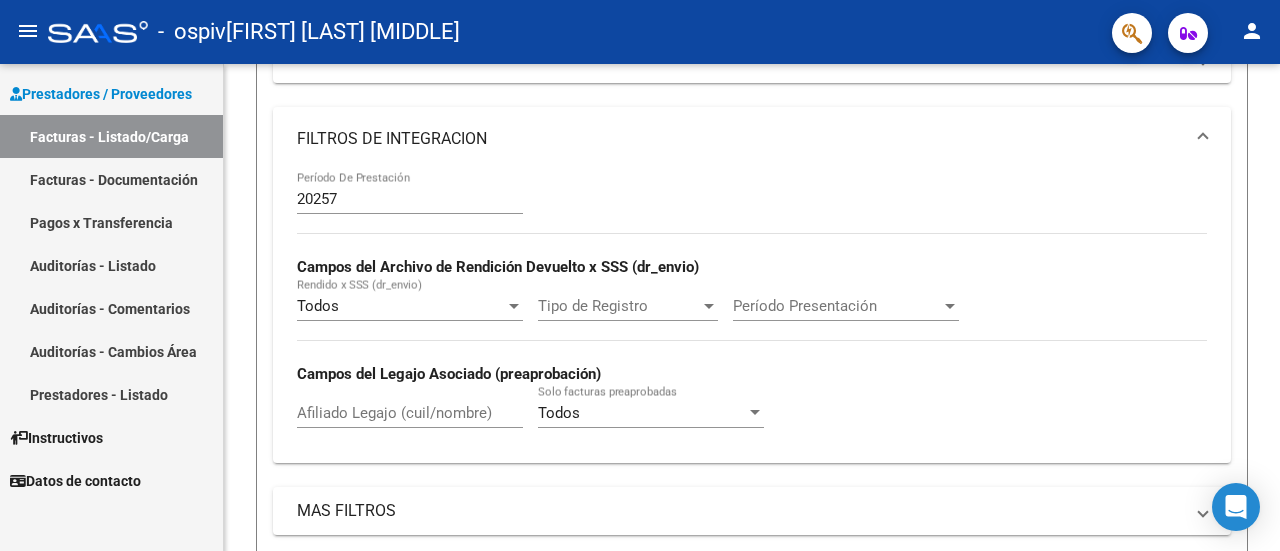 click on "Facturas - Listado/Carga" at bounding box center (111, 136) 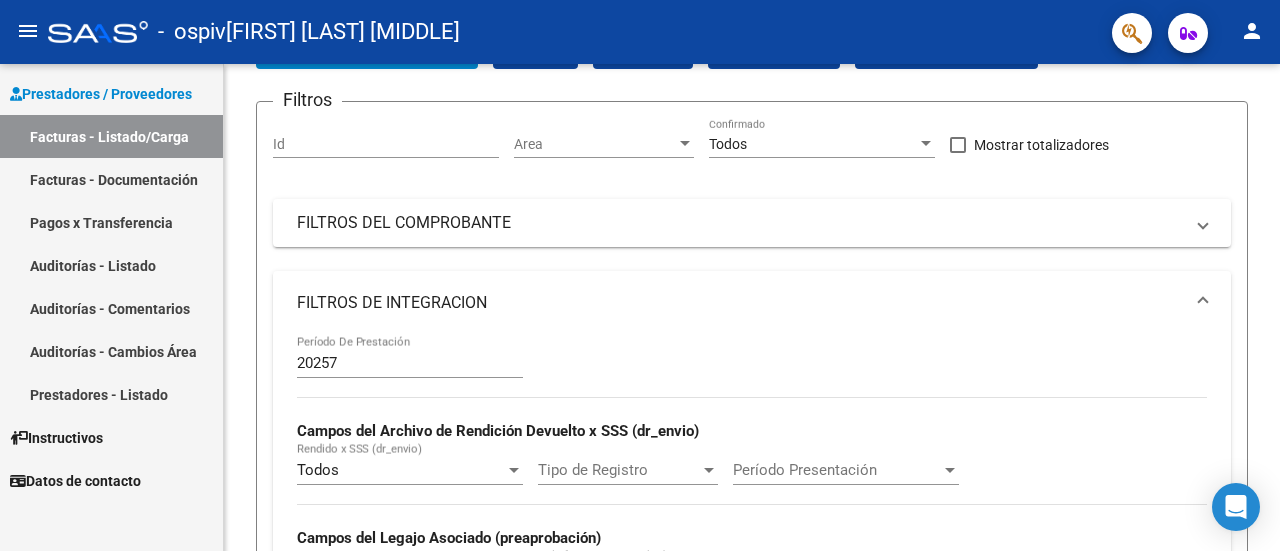 scroll, scrollTop: 100, scrollLeft: 0, axis: vertical 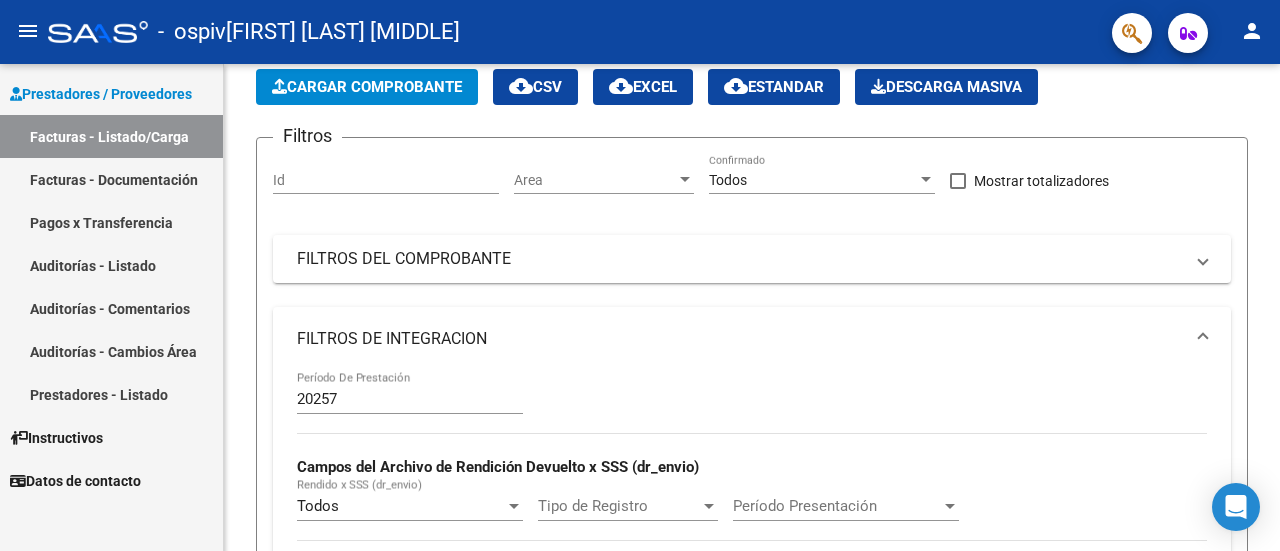 click on "Prestadores / Proveedores" at bounding box center [101, 94] 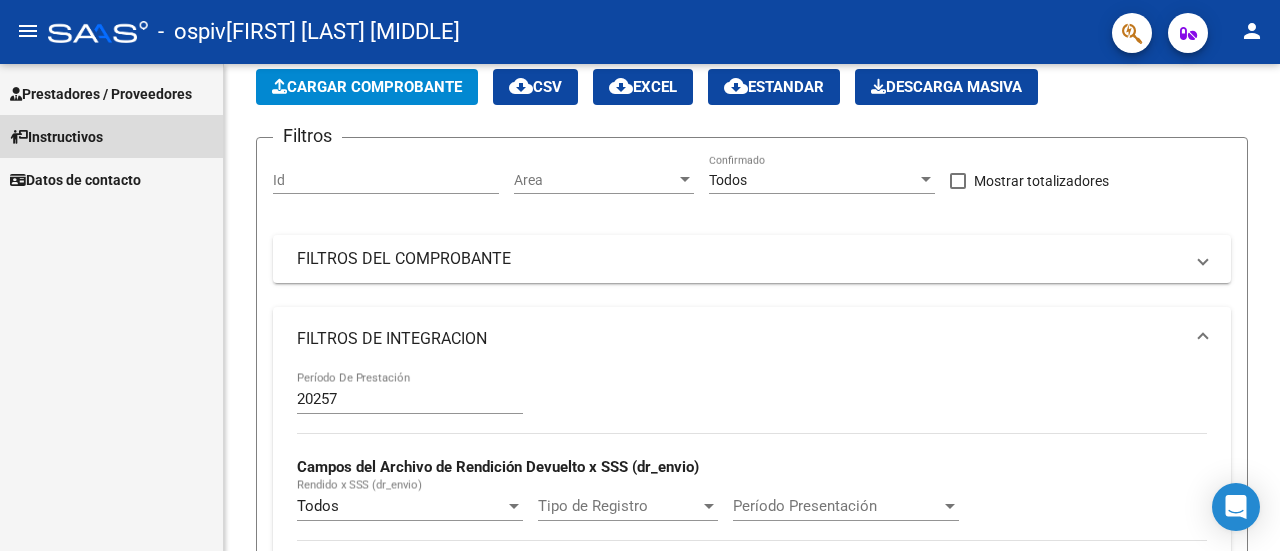 click on "Instructivos" at bounding box center [56, 137] 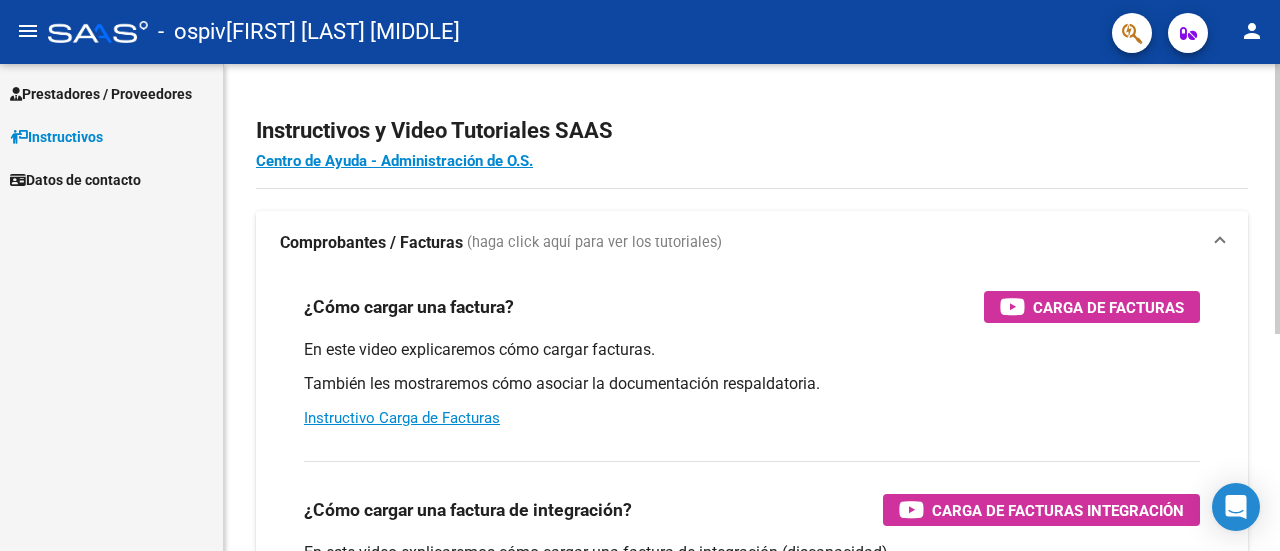 scroll, scrollTop: 100, scrollLeft: 0, axis: vertical 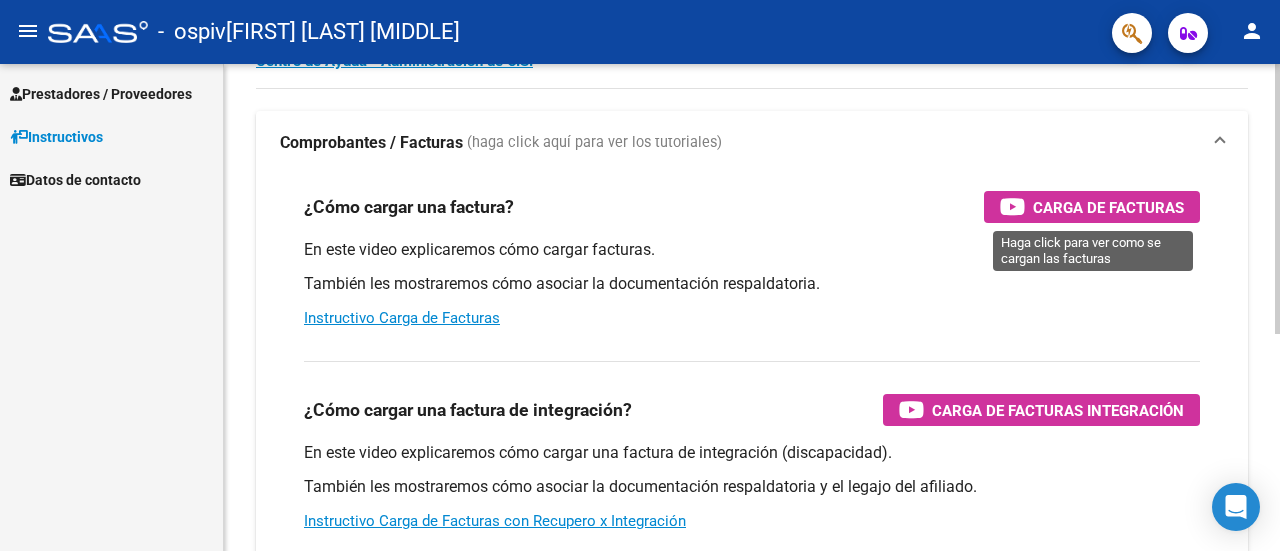 click on "Carga de Facturas" at bounding box center (1108, 207) 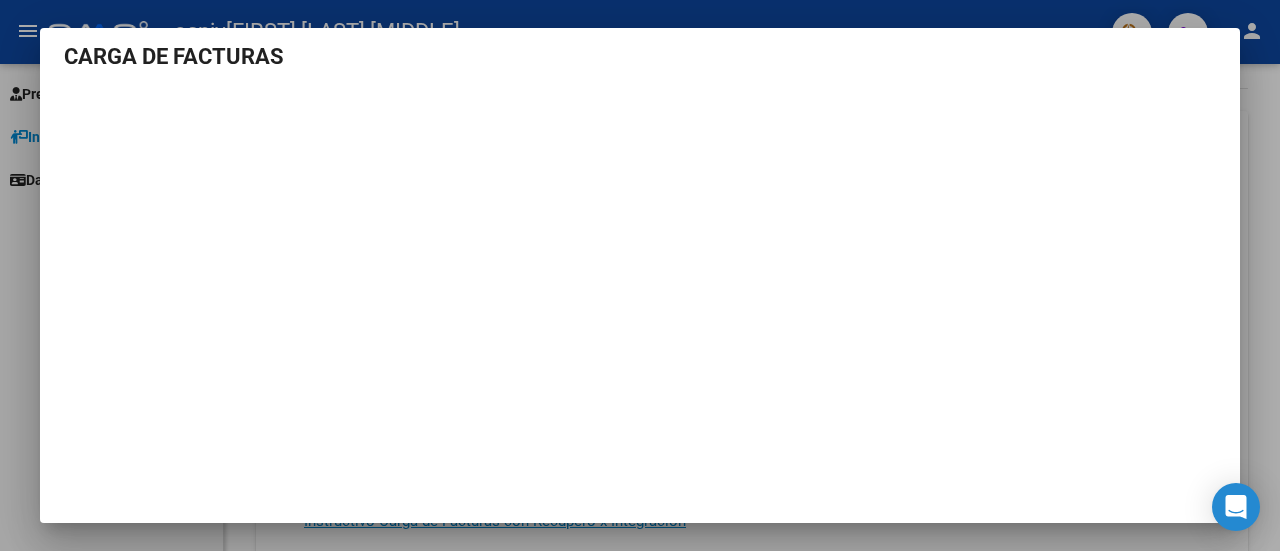 scroll, scrollTop: 16, scrollLeft: 0, axis: vertical 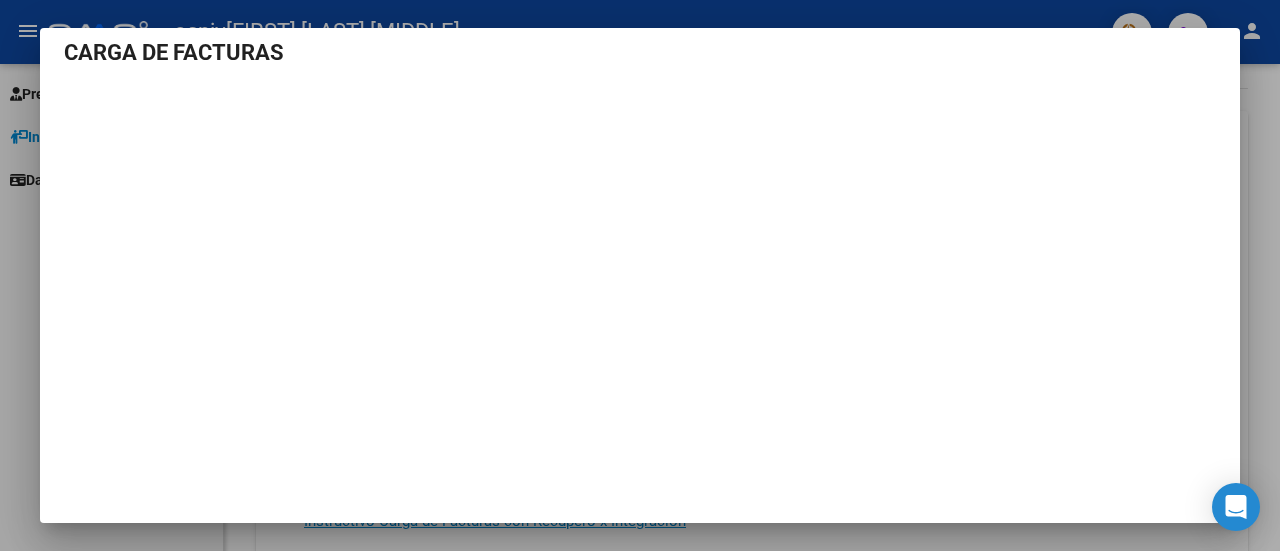 click at bounding box center [640, 275] 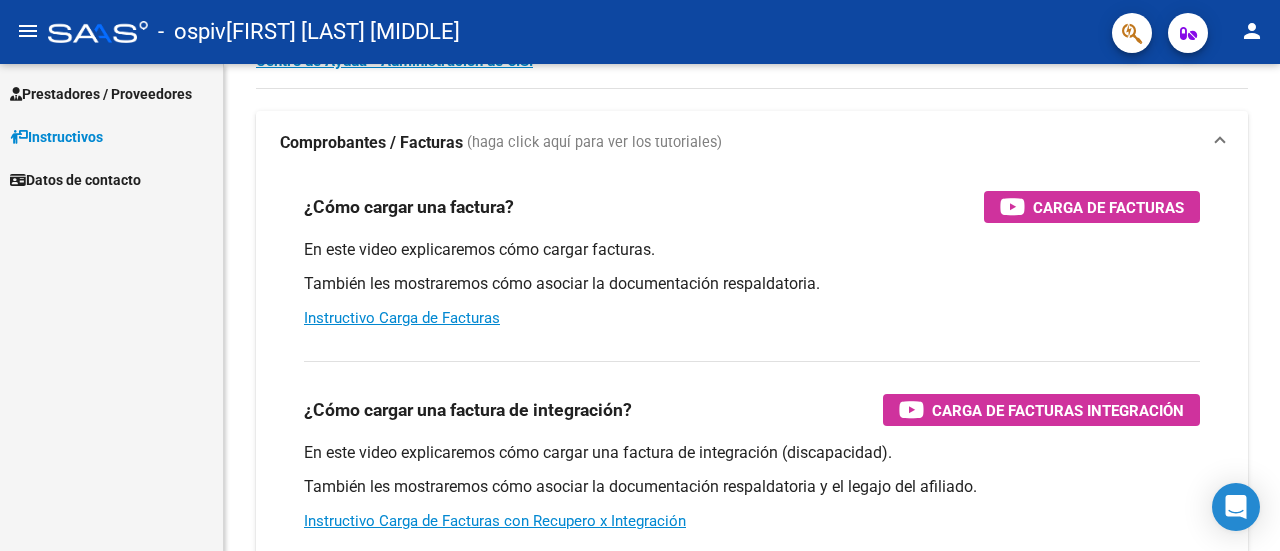 click on "Prestadores / Proveedores" at bounding box center (101, 94) 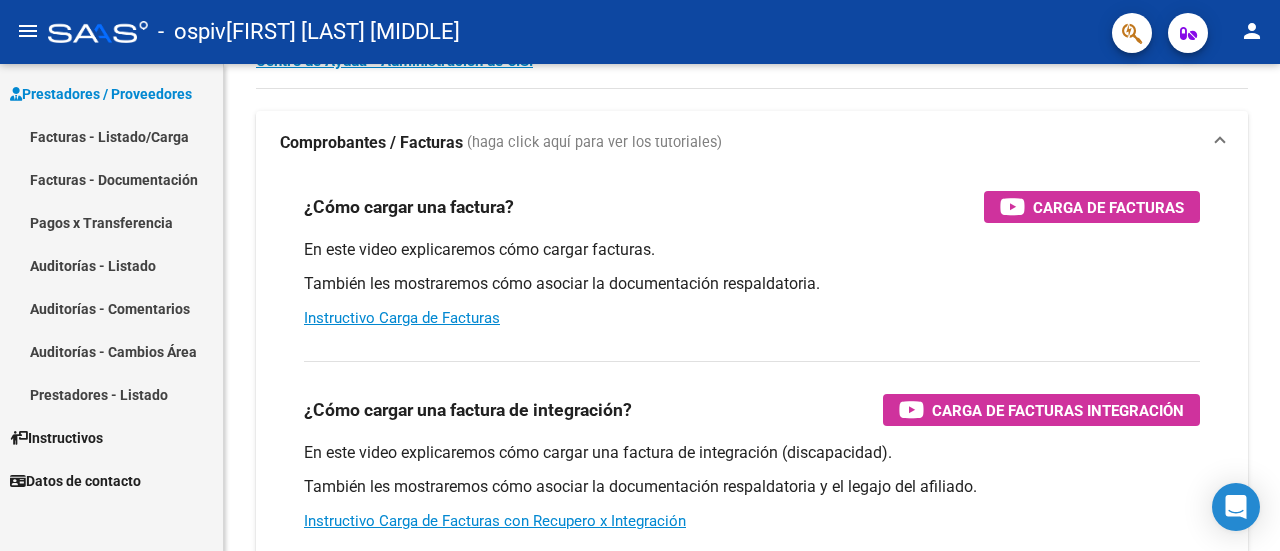 click on "Facturas - Listado/Carga" at bounding box center [111, 136] 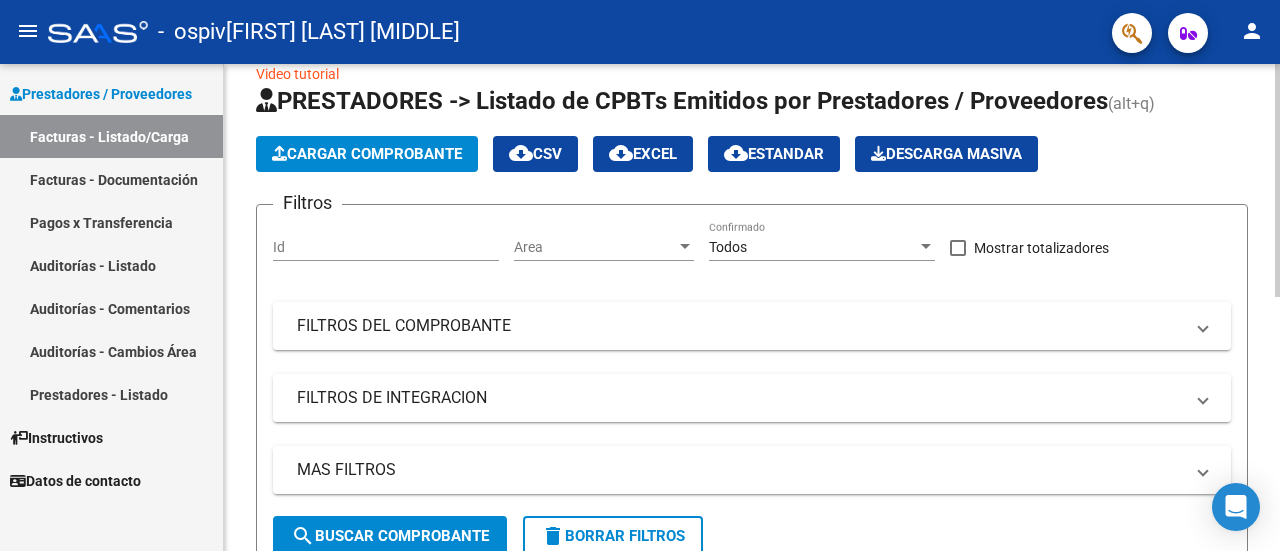 scroll, scrollTop: 0, scrollLeft: 0, axis: both 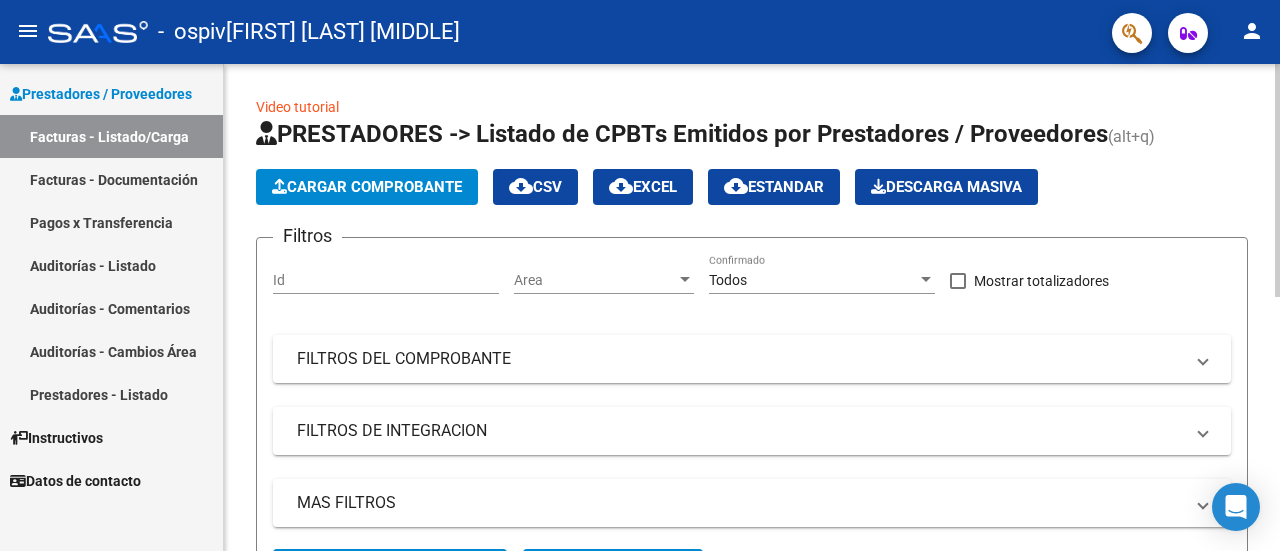 click on "Cargar Comprobante" 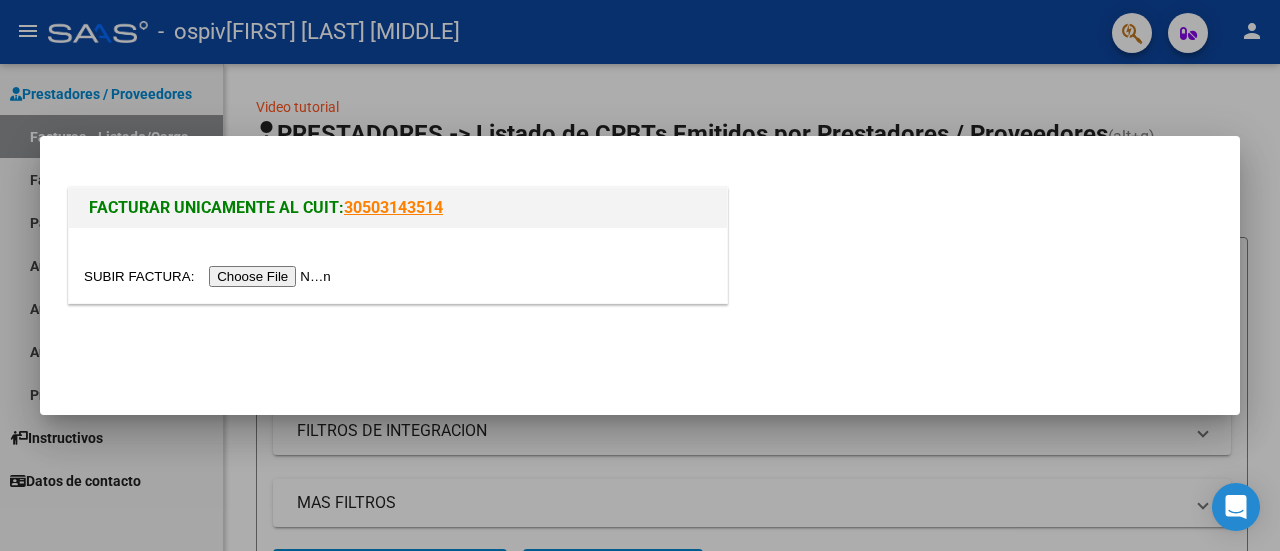 click at bounding box center [210, 276] 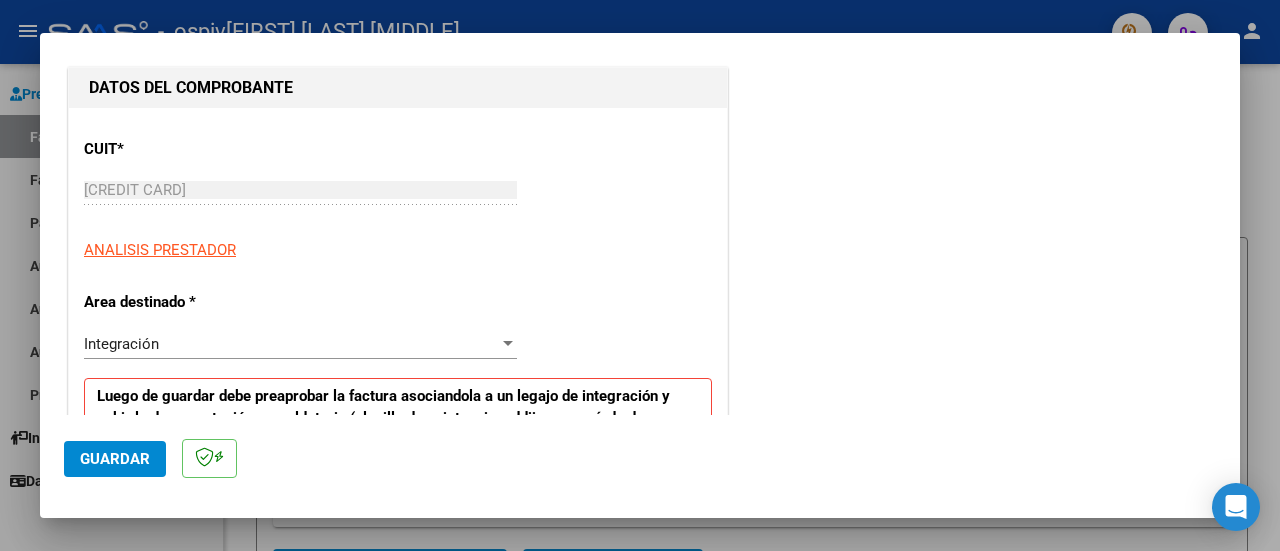scroll, scrollTop: 400, scrollLeft: 0, axis: vertical 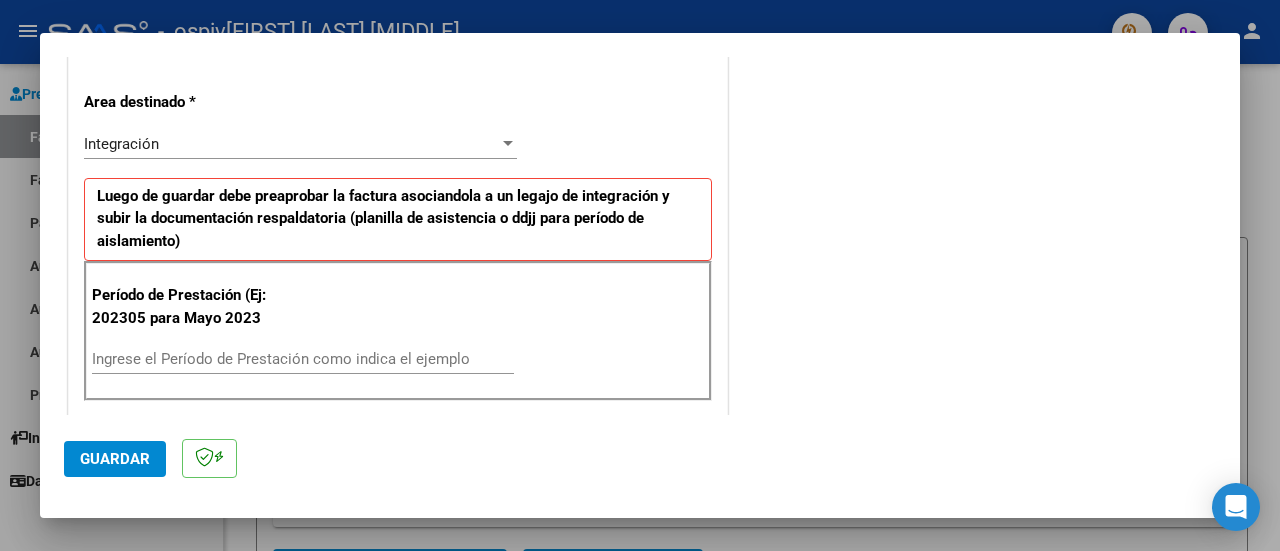 click on "Ingrese el Período de Prestación como indica el ejemplo" at bounding box center (303, 359) 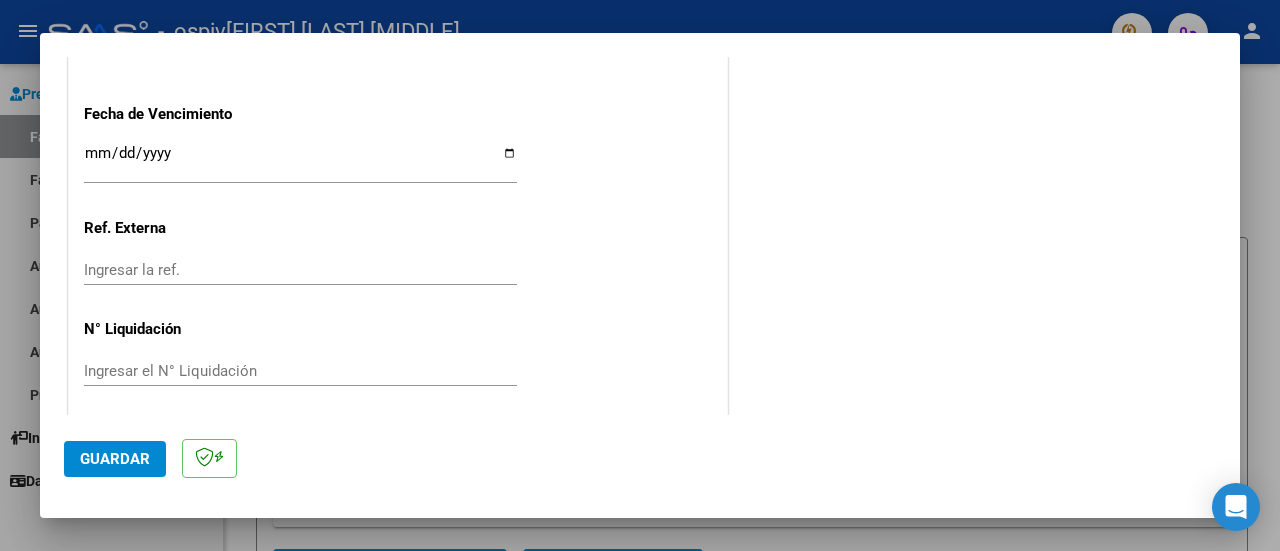 scroll, scrollTop: 1404, scrollLeft: 0, axis: vertical 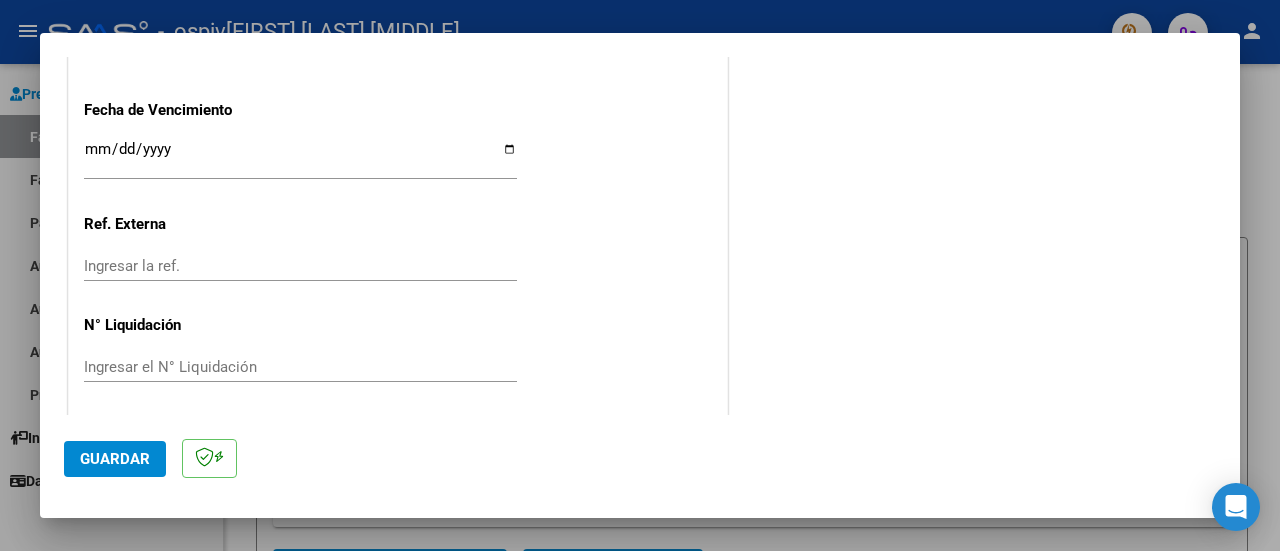 type on "202507" 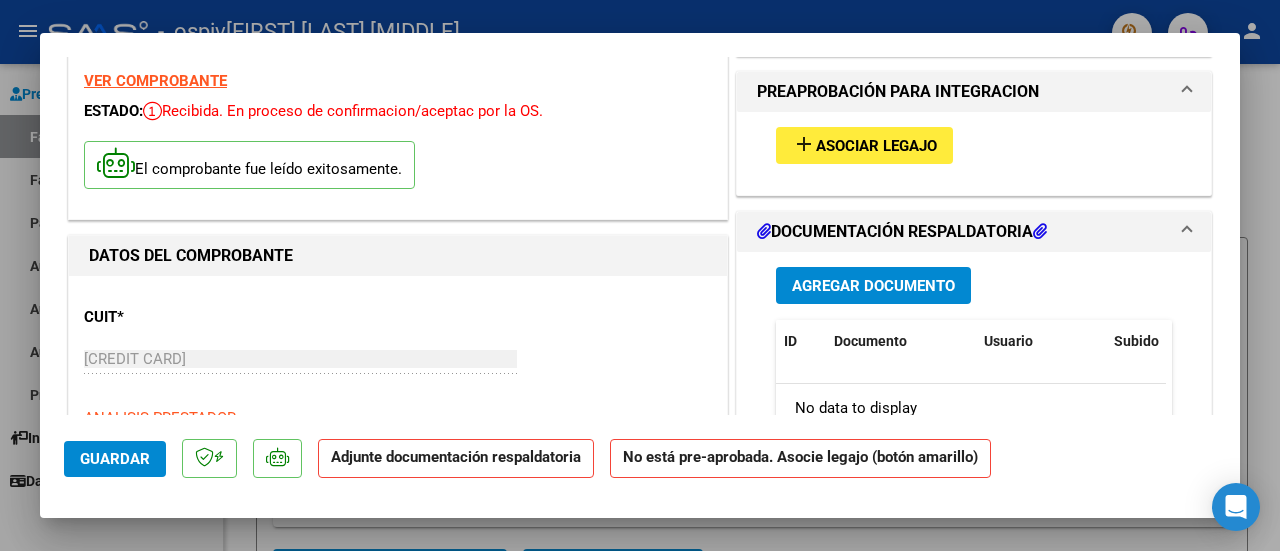 scroll, scrollTop: 100, scrollLeft: 0, axis: vertical 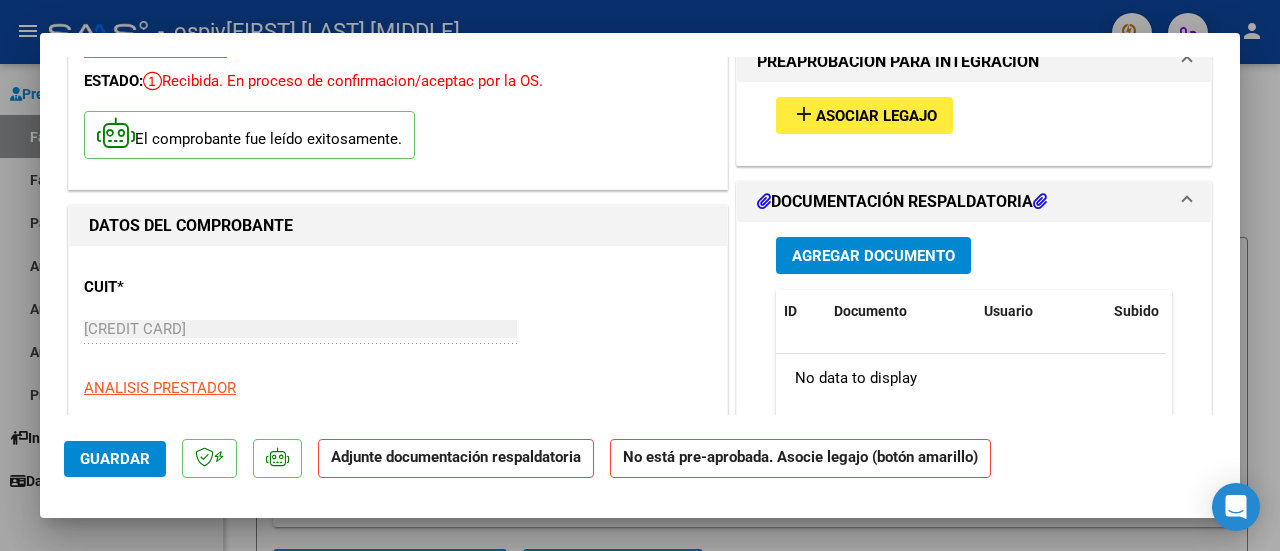 click on "Agregar Documento" at bounding box center [873, 256] 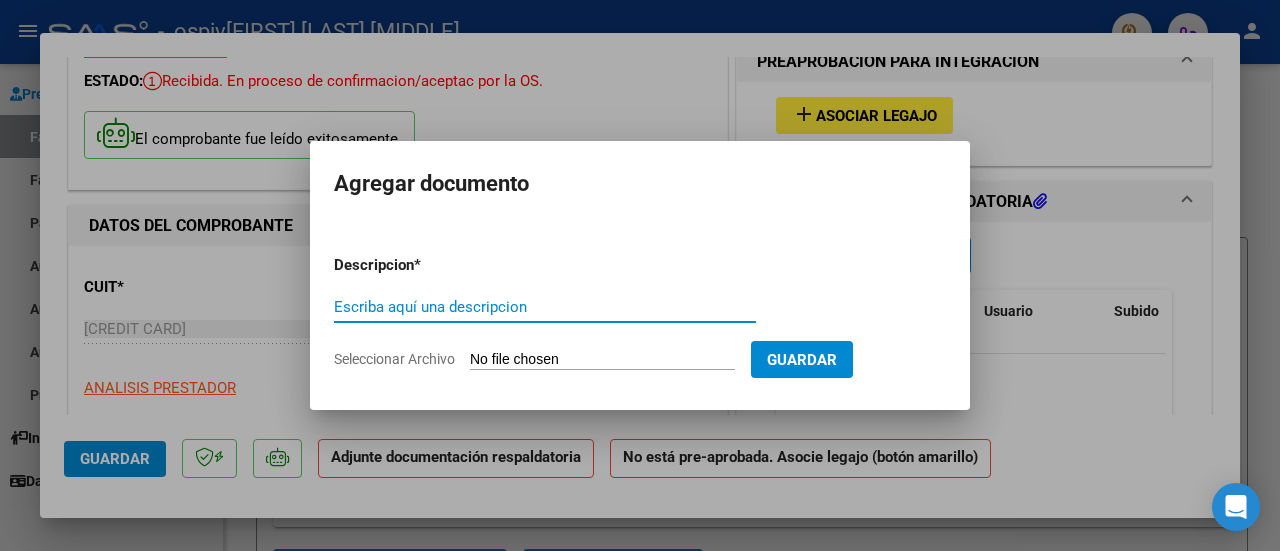 click on "Seleccionar Archivo" 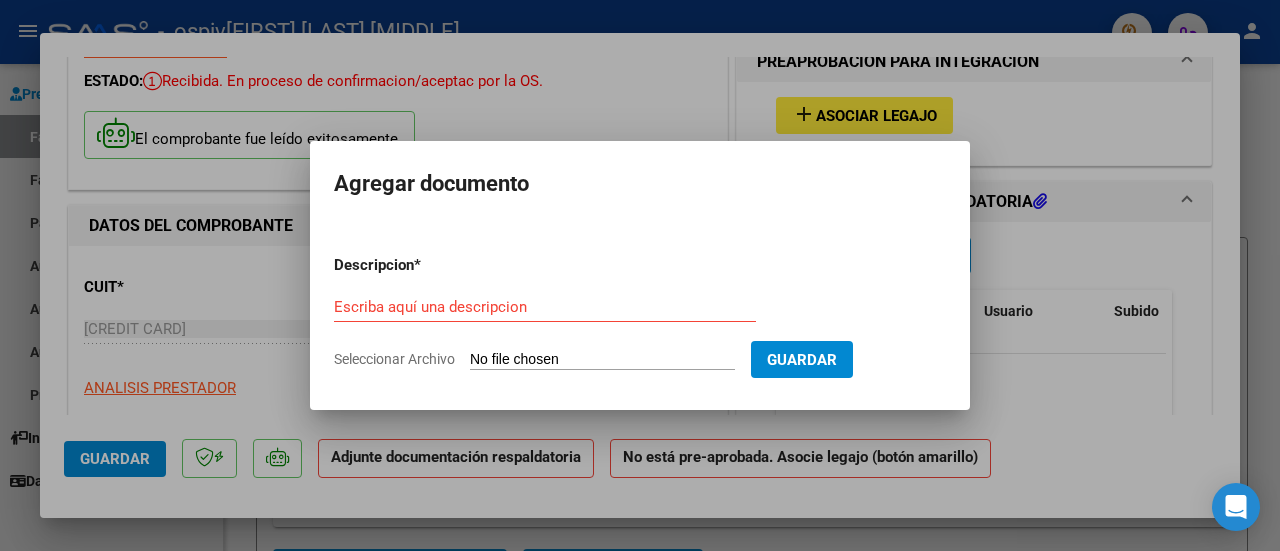 type on "C:\fakepath\julio planilla de [FIRST] [LAST].pdf" 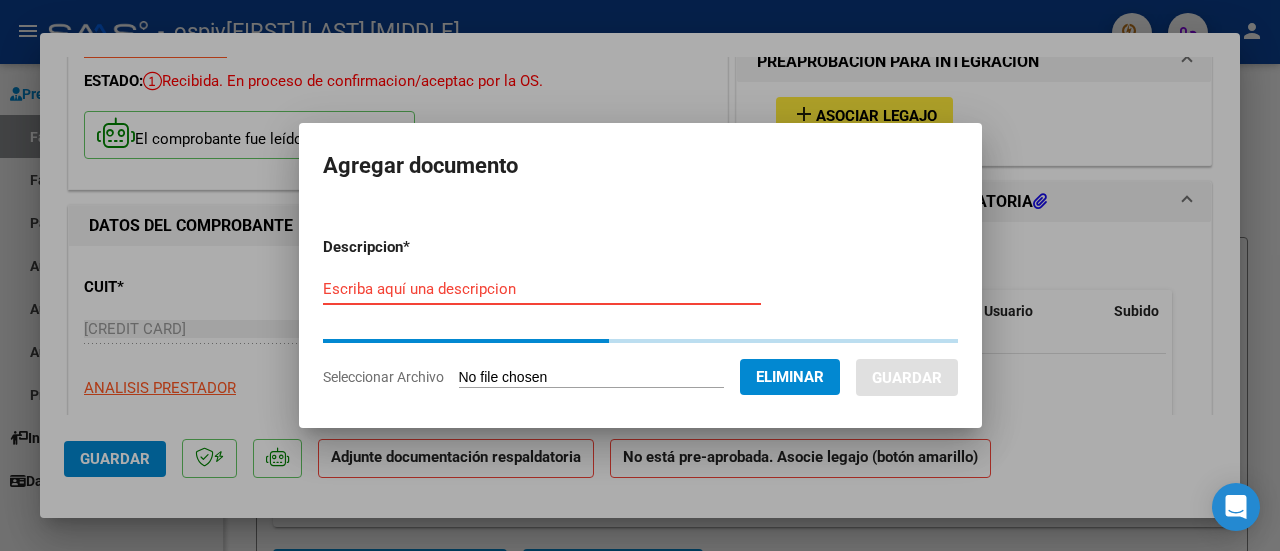 click on "Escriba aquí una descripcion" at bounding box center [542, 289] 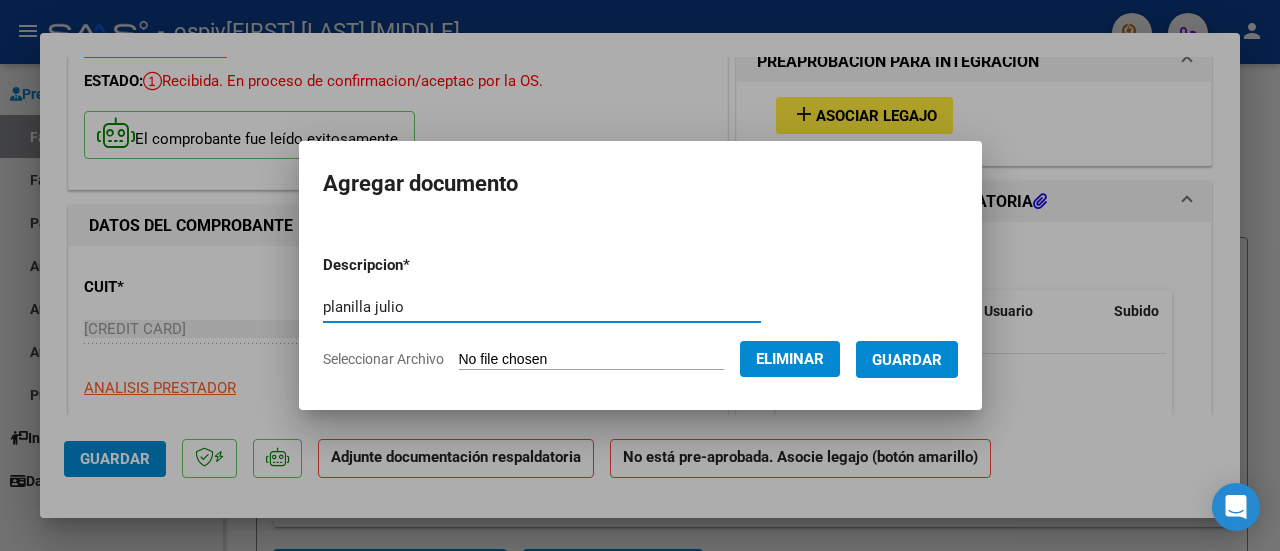 type on "planilla julio" 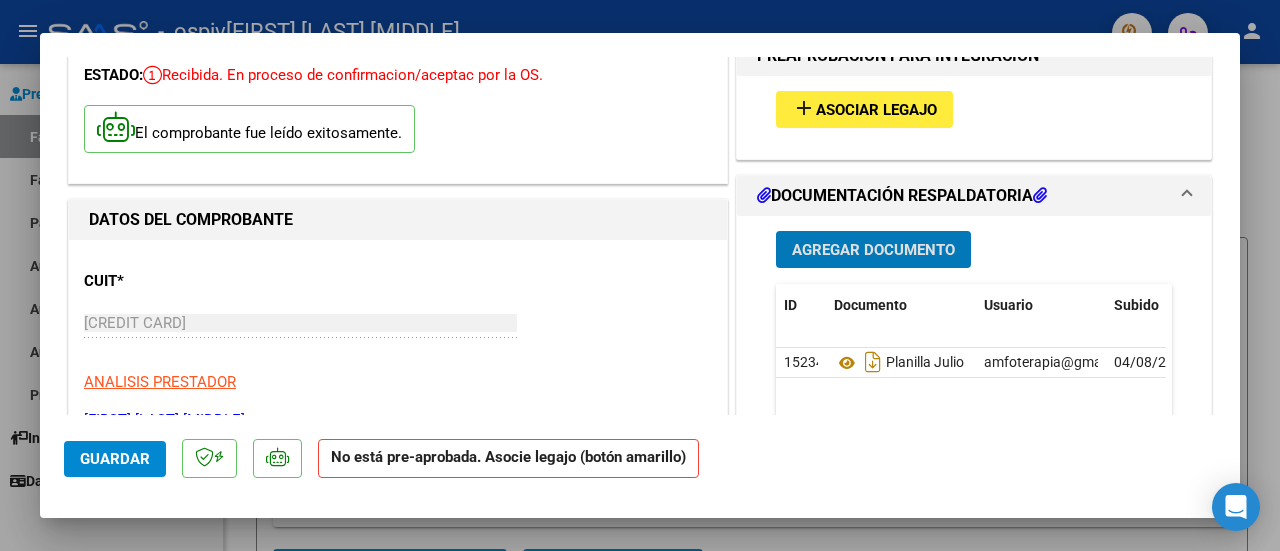 scroll, scrollTop: 0, scrollLeft: 0, axis: both 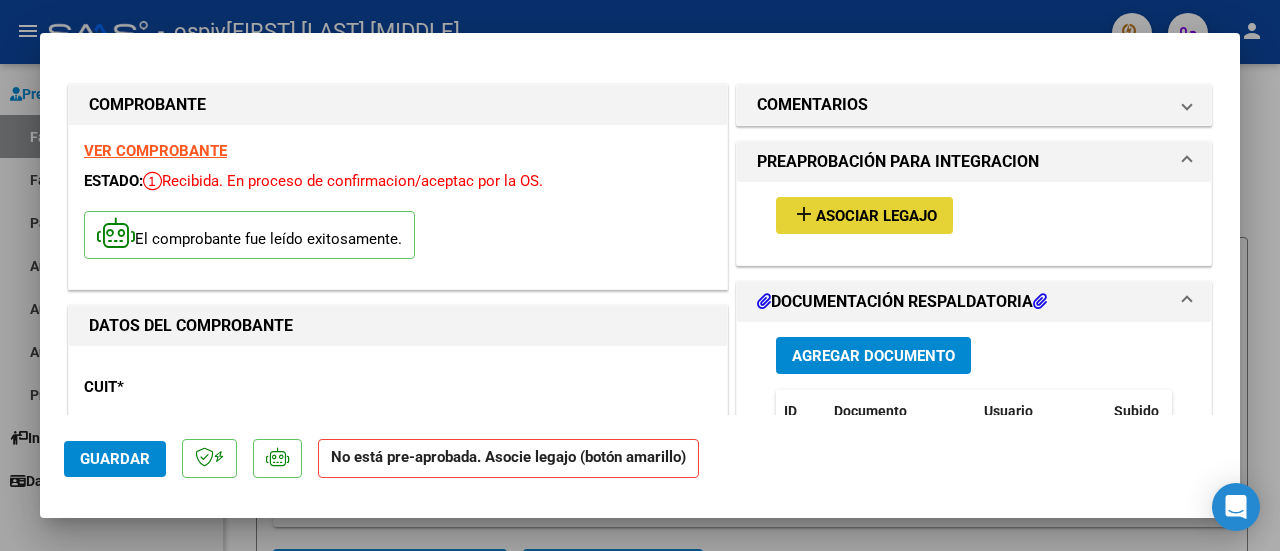 click on "Asociar Legajo" at bounding box center (876, 216) 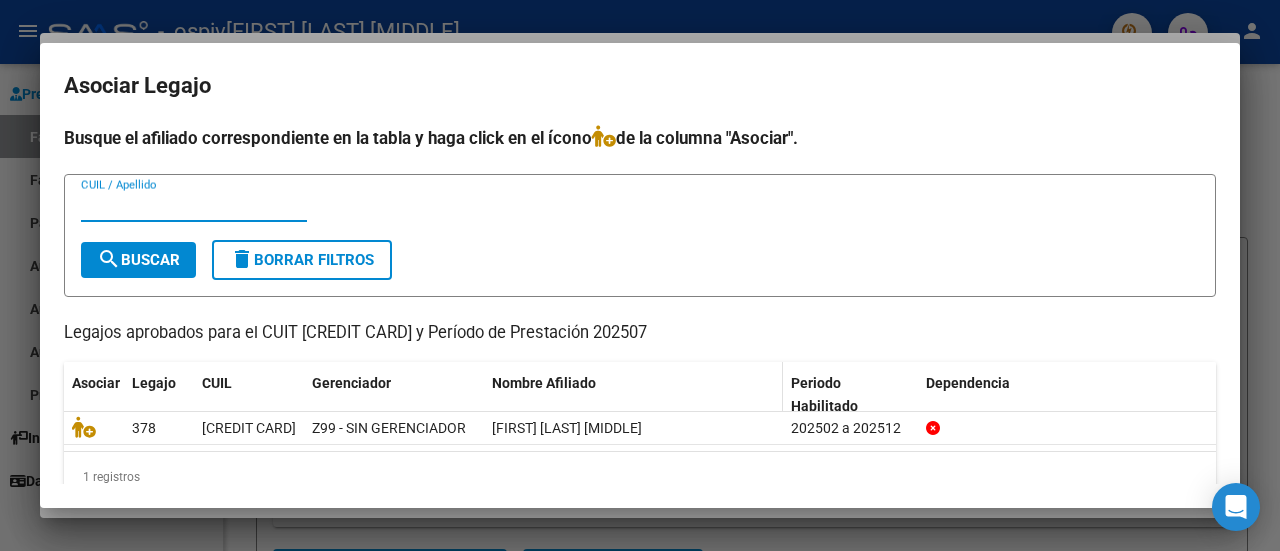 scroll, scrollTop: 32, scrollLeft: 0, axis: vertical 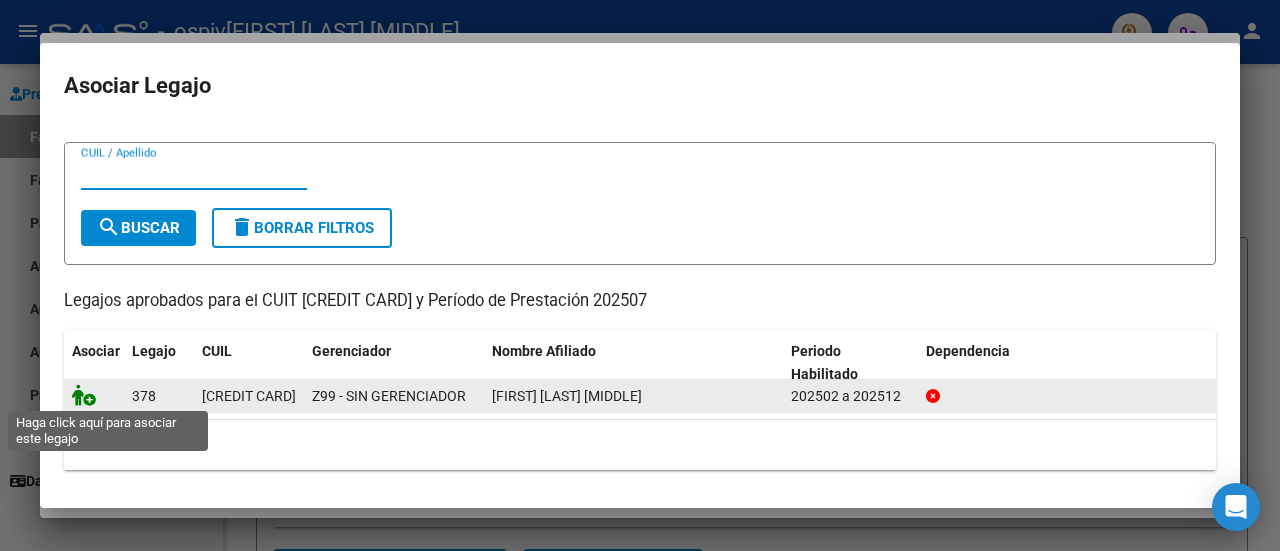 click 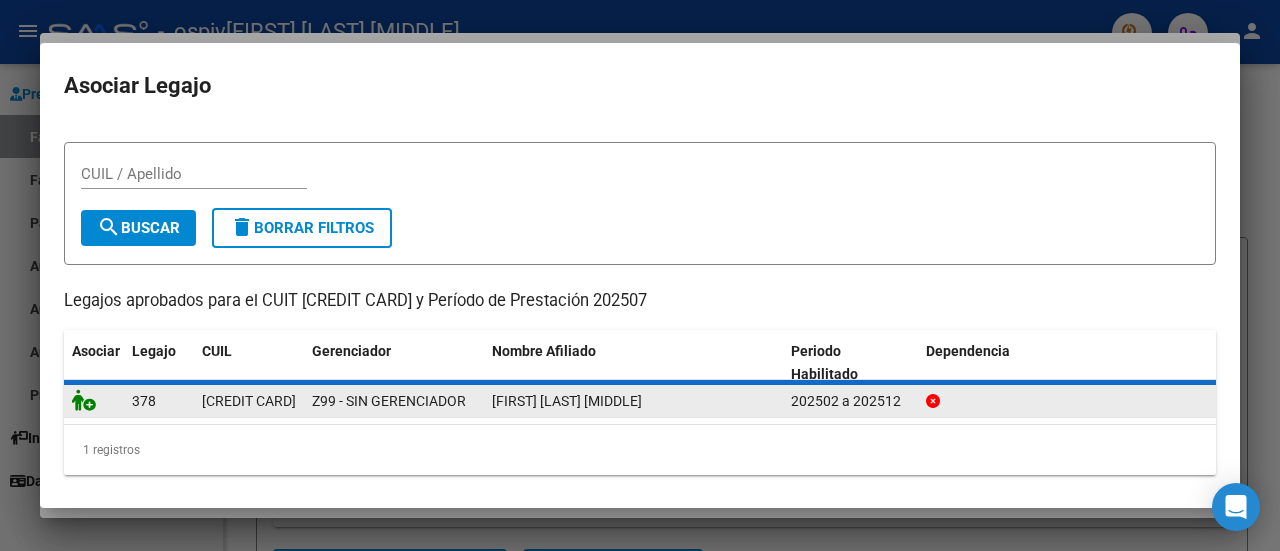 scroll, scrollTop: 0, scrollLeft: 0, axis: both 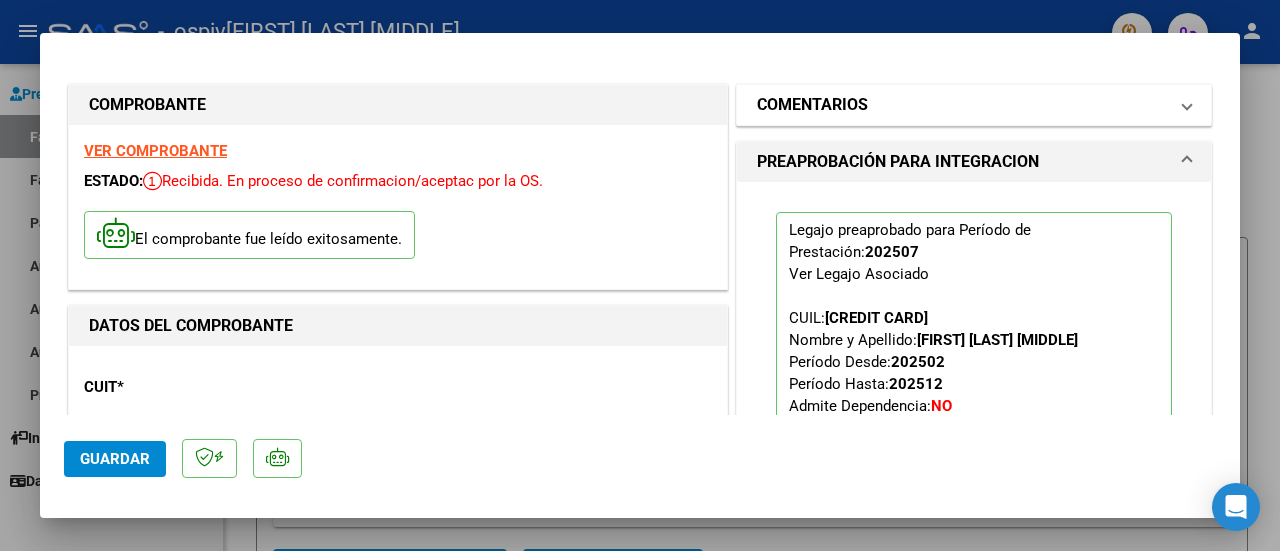 click on "COMENTARIOS" at bounding box center (962, 105) 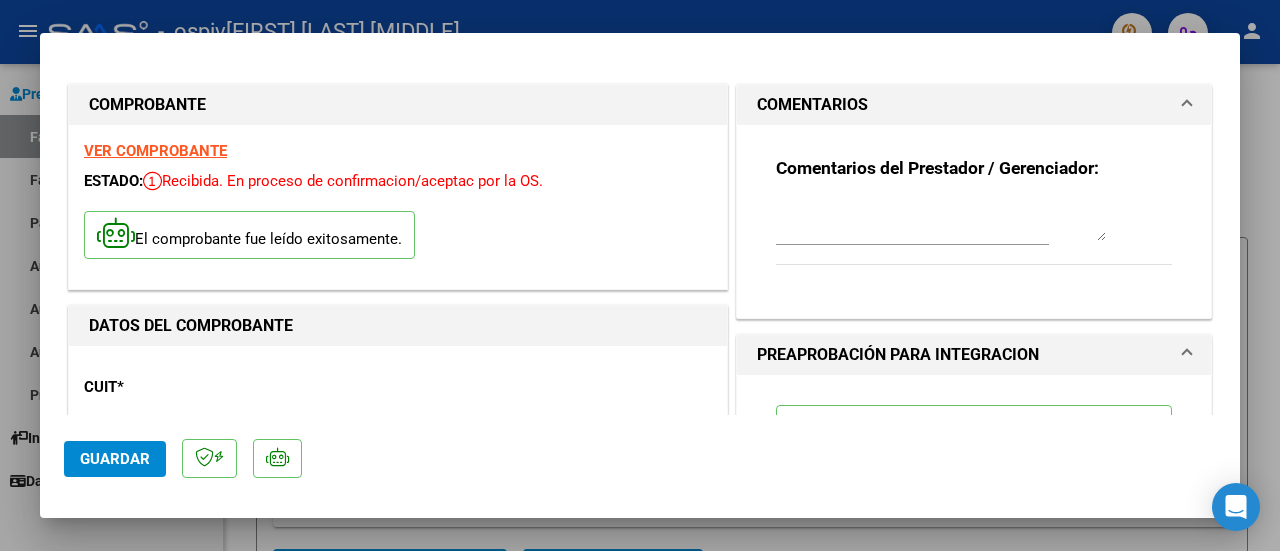 click on "COMENTARIOS" at bounding box center (962, 105) 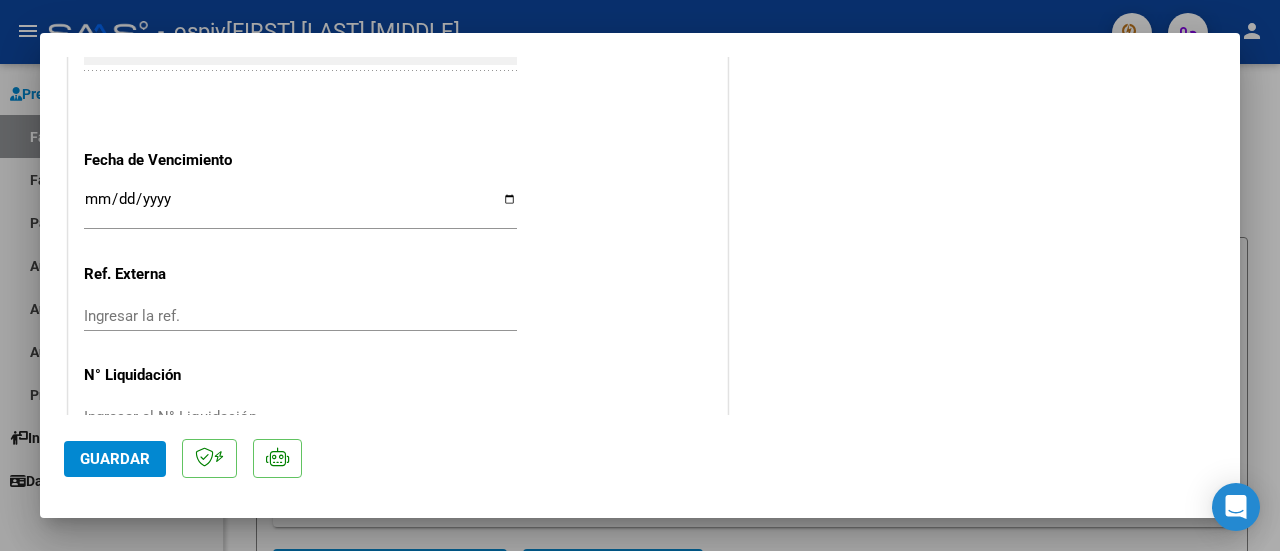 scroll, scrollTop: 1400, scrollLeft: 0, axis: vertical 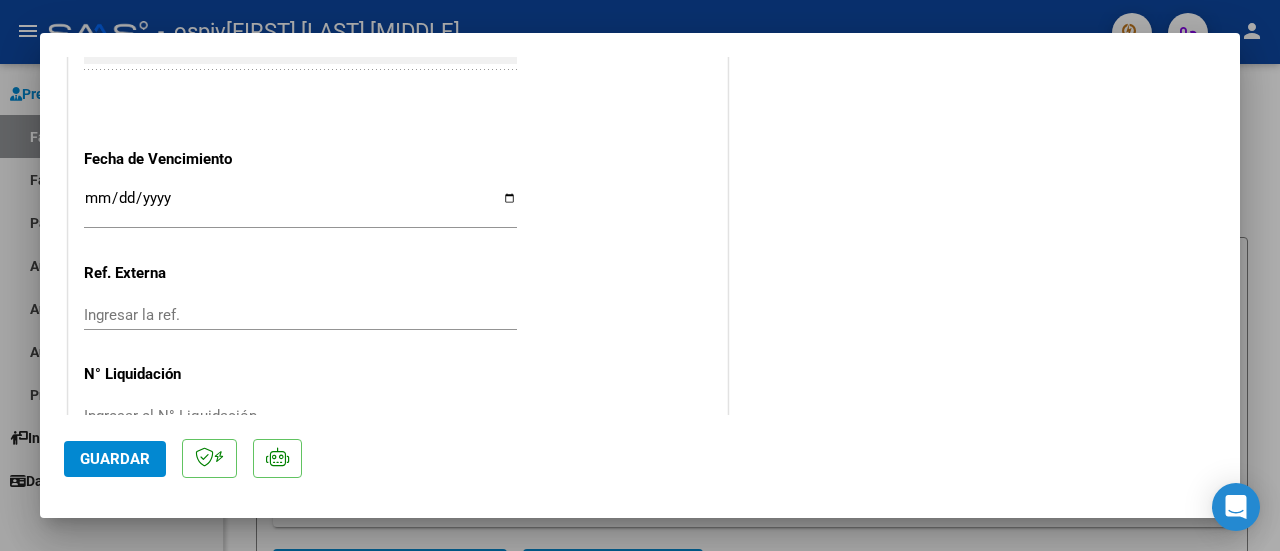 click on "Guardar" 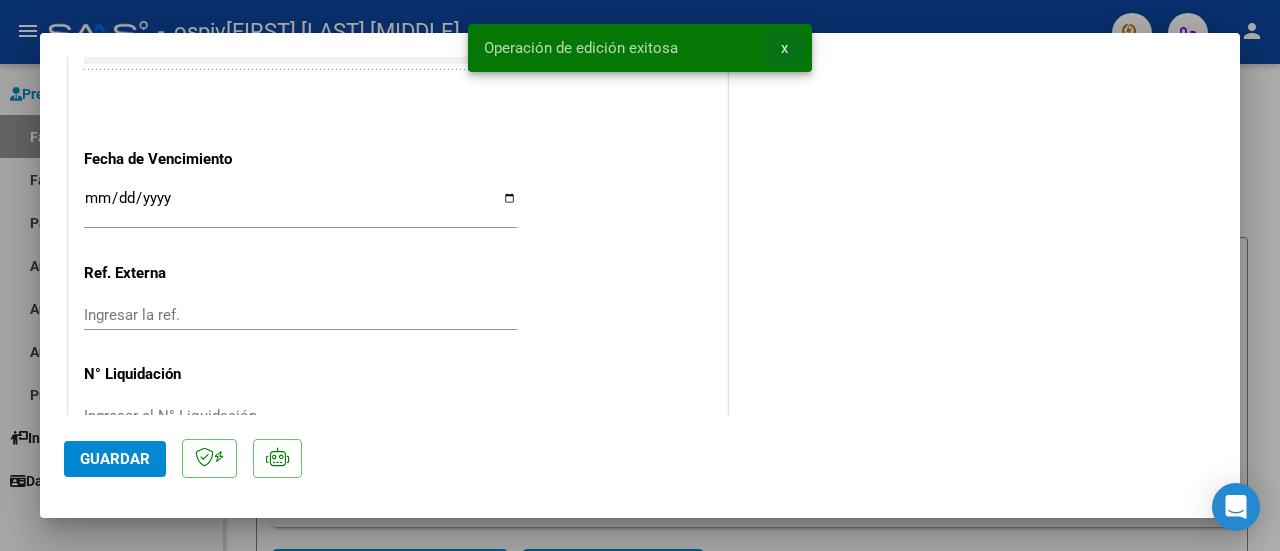 click on "x" at bounding box center [784, 48] 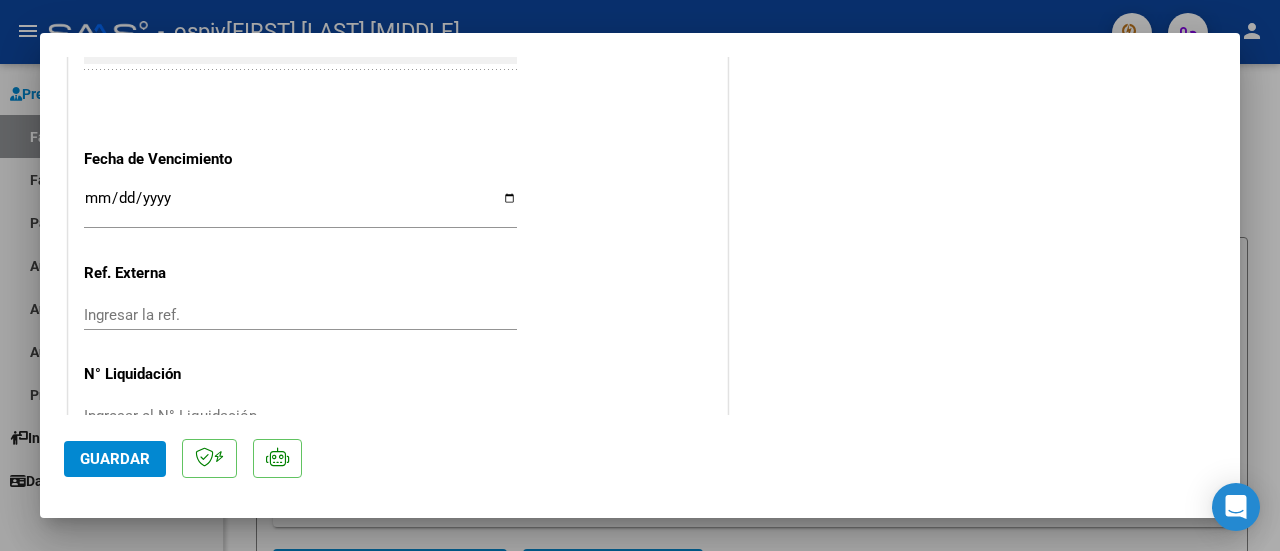 click at bounding box center [640, 275] 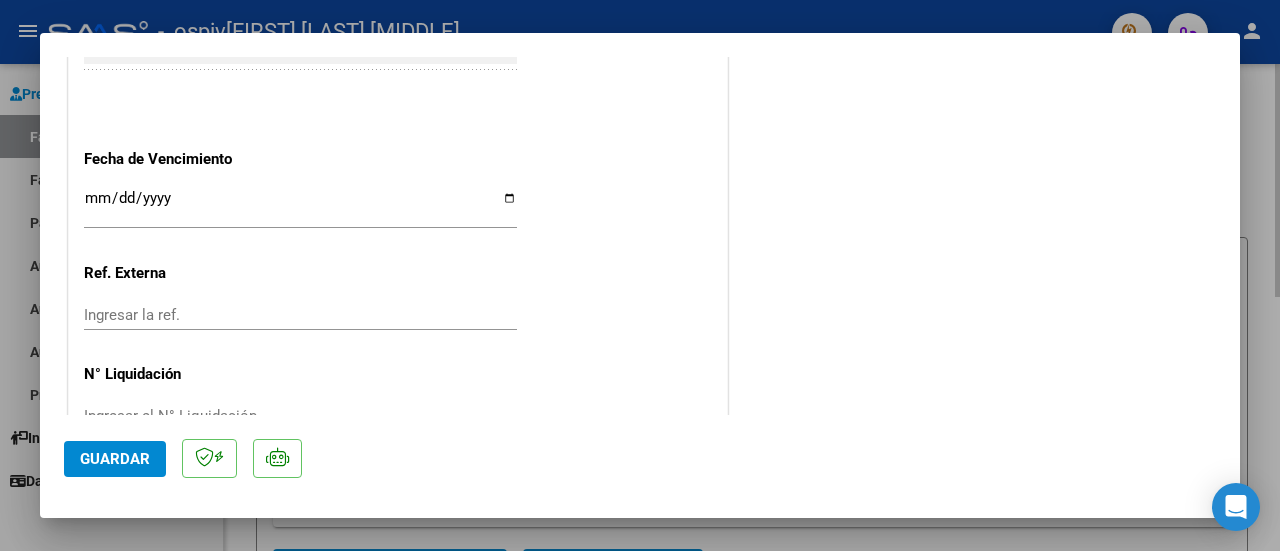 type 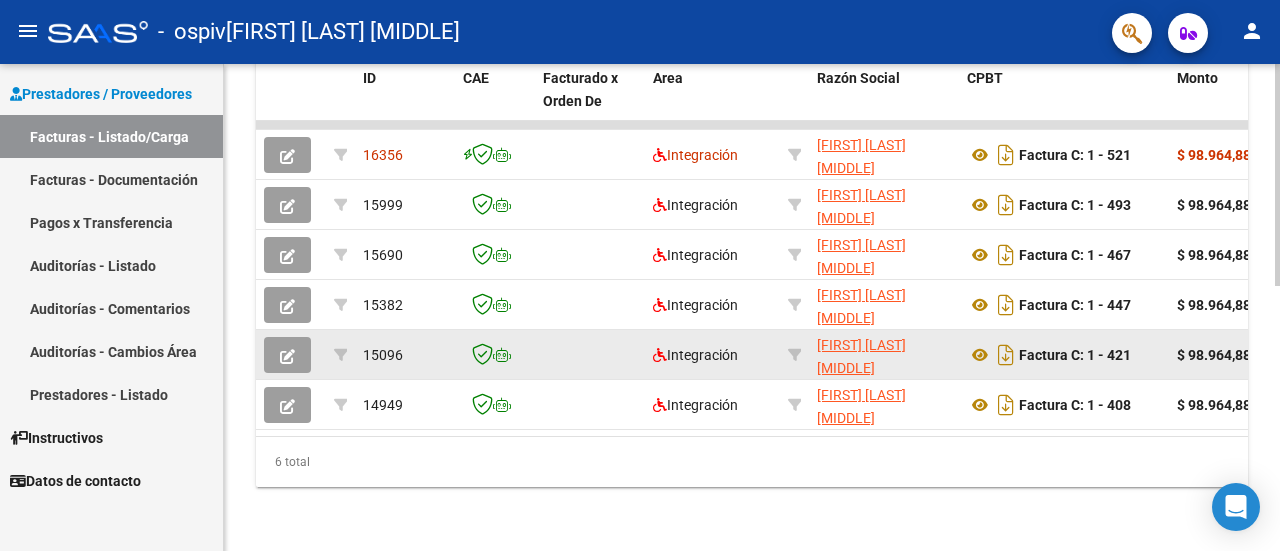 scroll, scrollTop: 578, scrollLeft: 0, axis: vertical 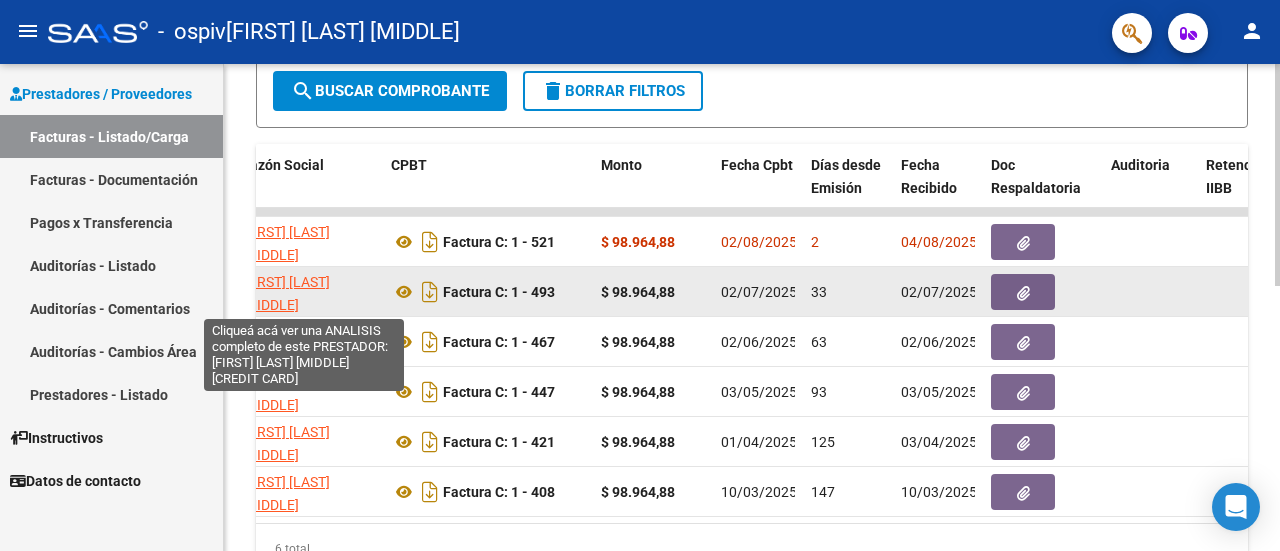 click on "[FIRST] [LAST] [MIDDLE]" 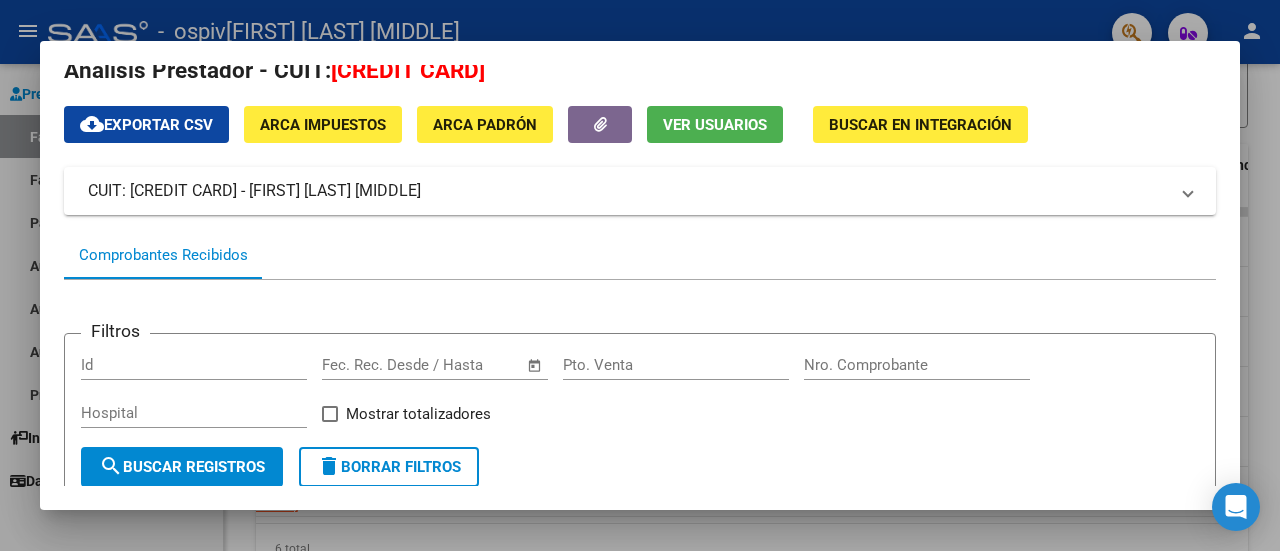 scroll, scrollTop: 0, scrollLeft: 0, axis: both 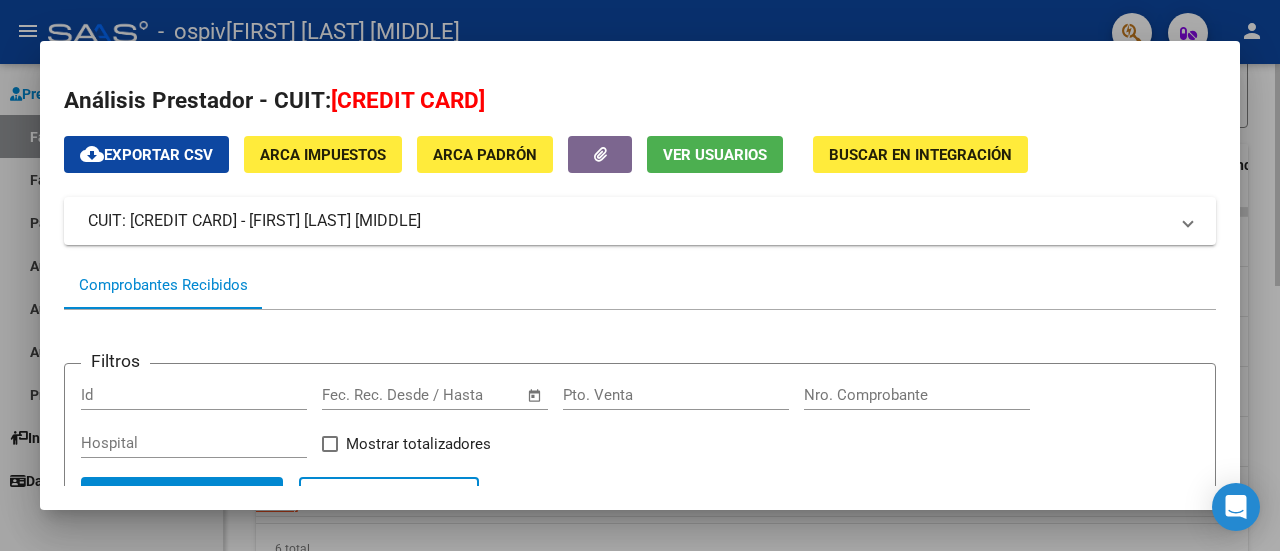 click at bounding box center (640, 275) 